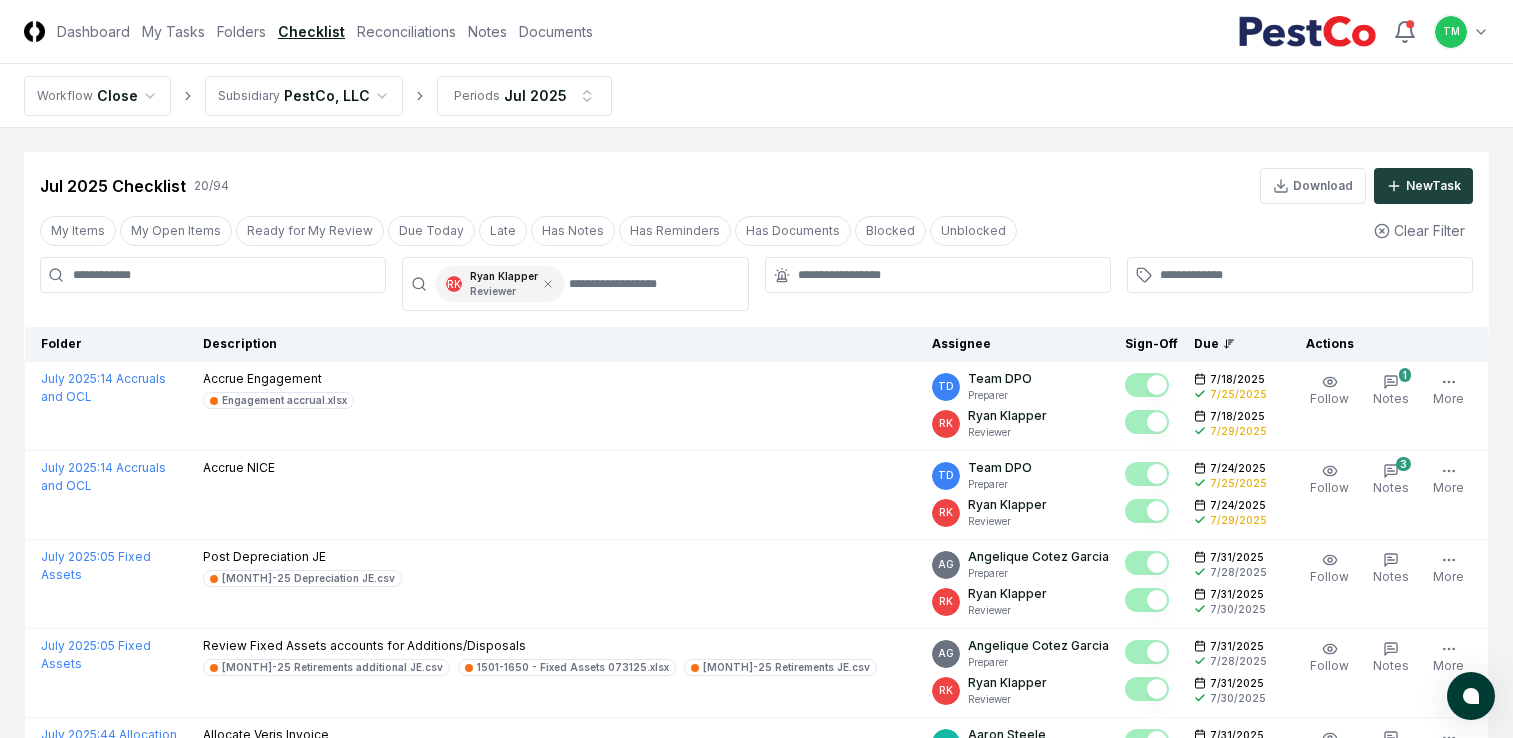 scroll, scrollTop: 1200, scrollLeft: 0, axis: vertical 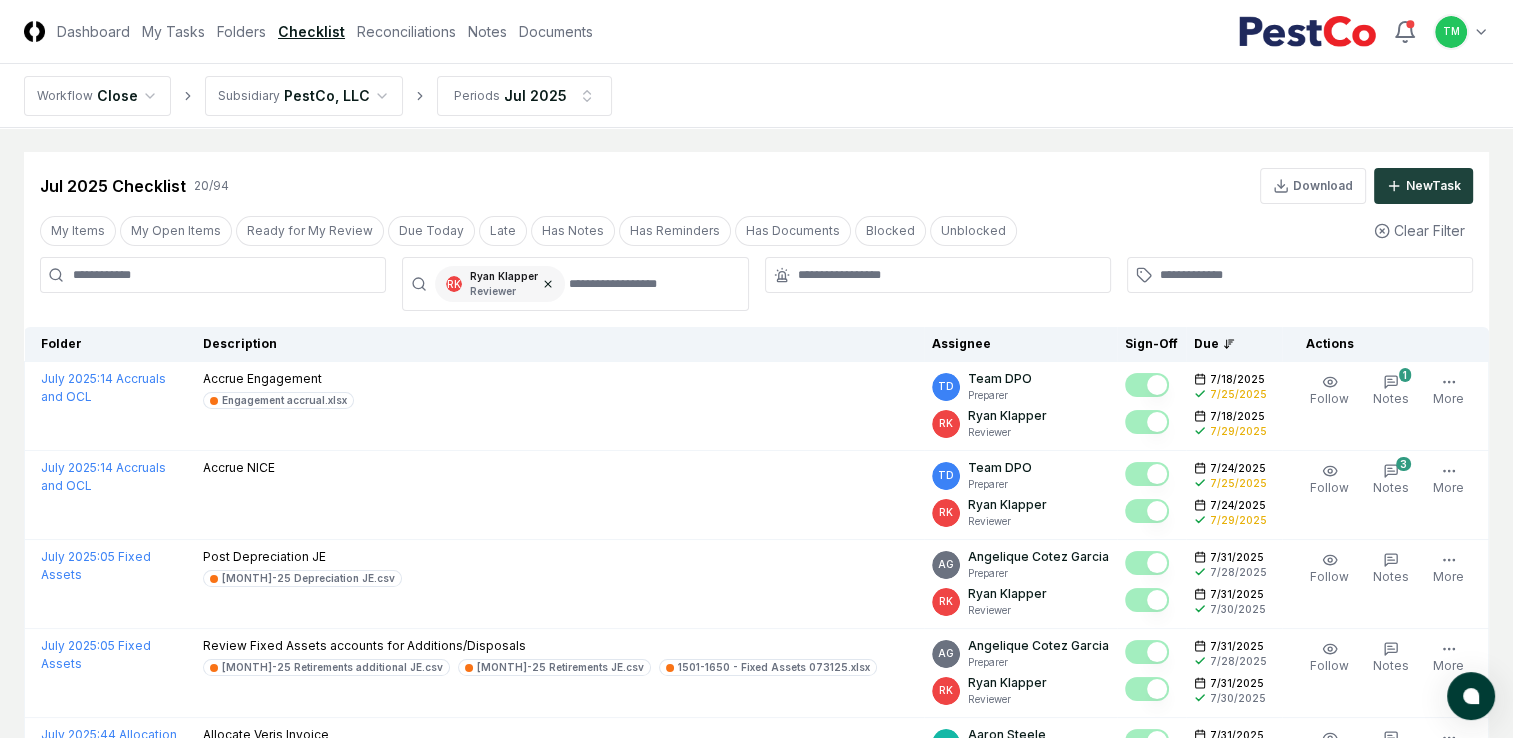 click 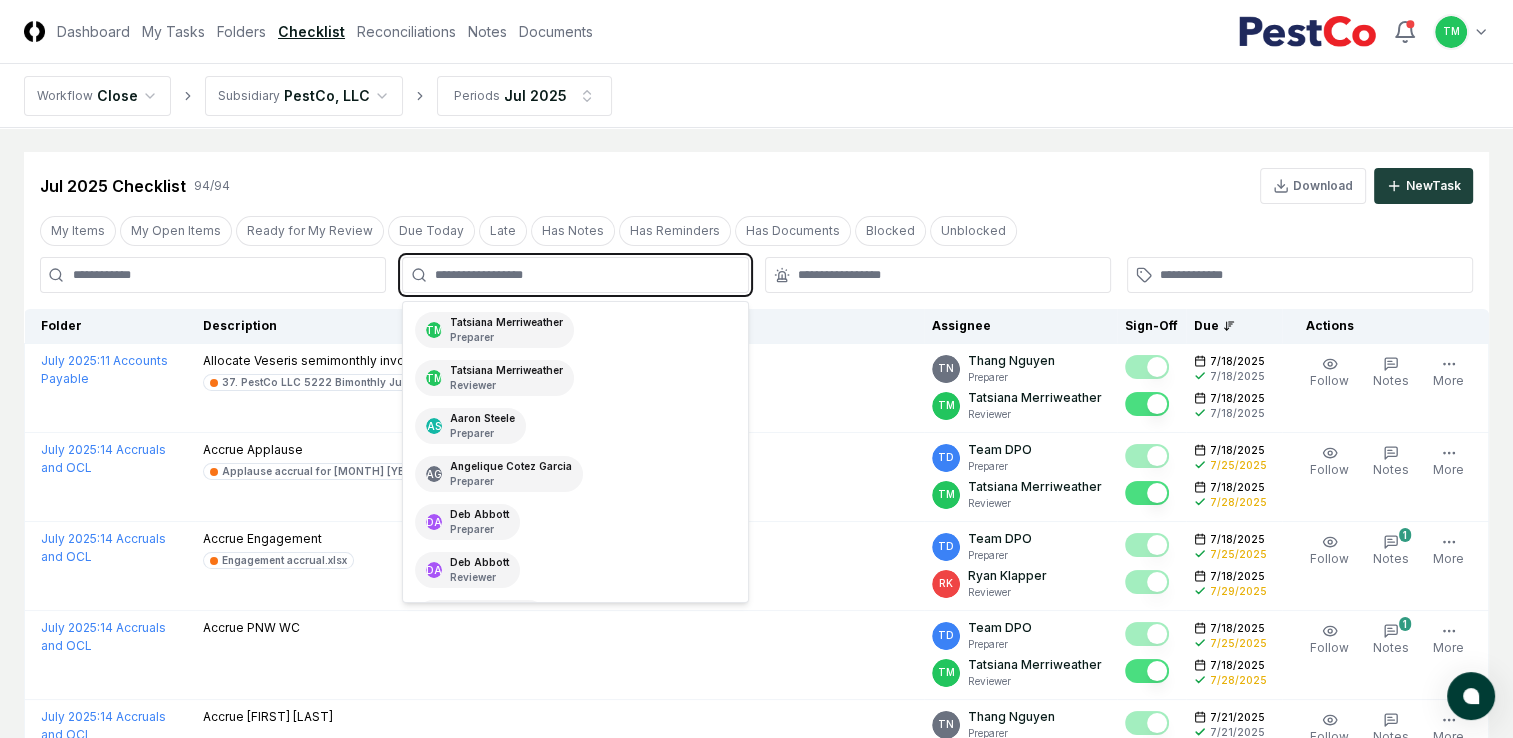 click at bounding box center (585, 275) 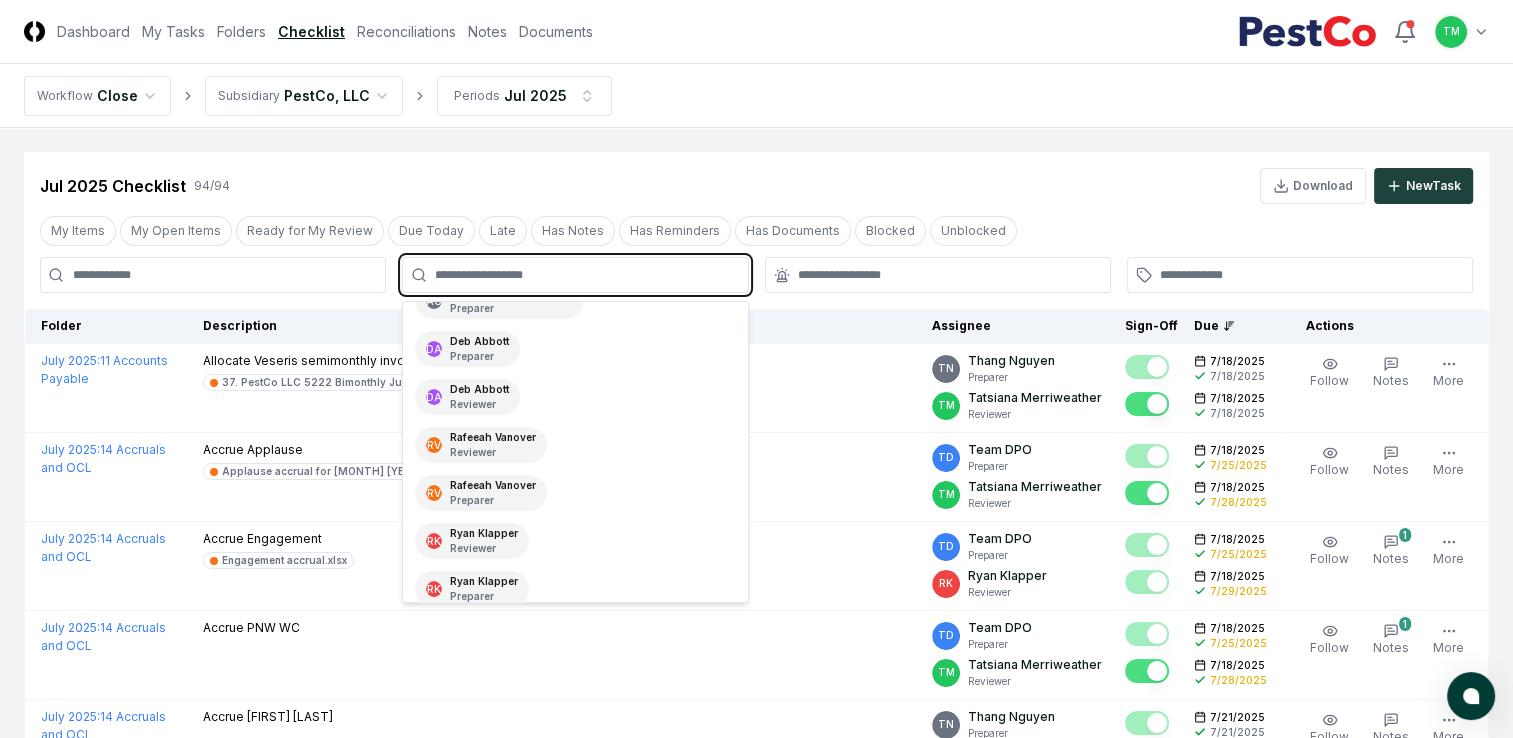 scroll, scrollTop: 300, scrollLeft: 0, axis: vertical 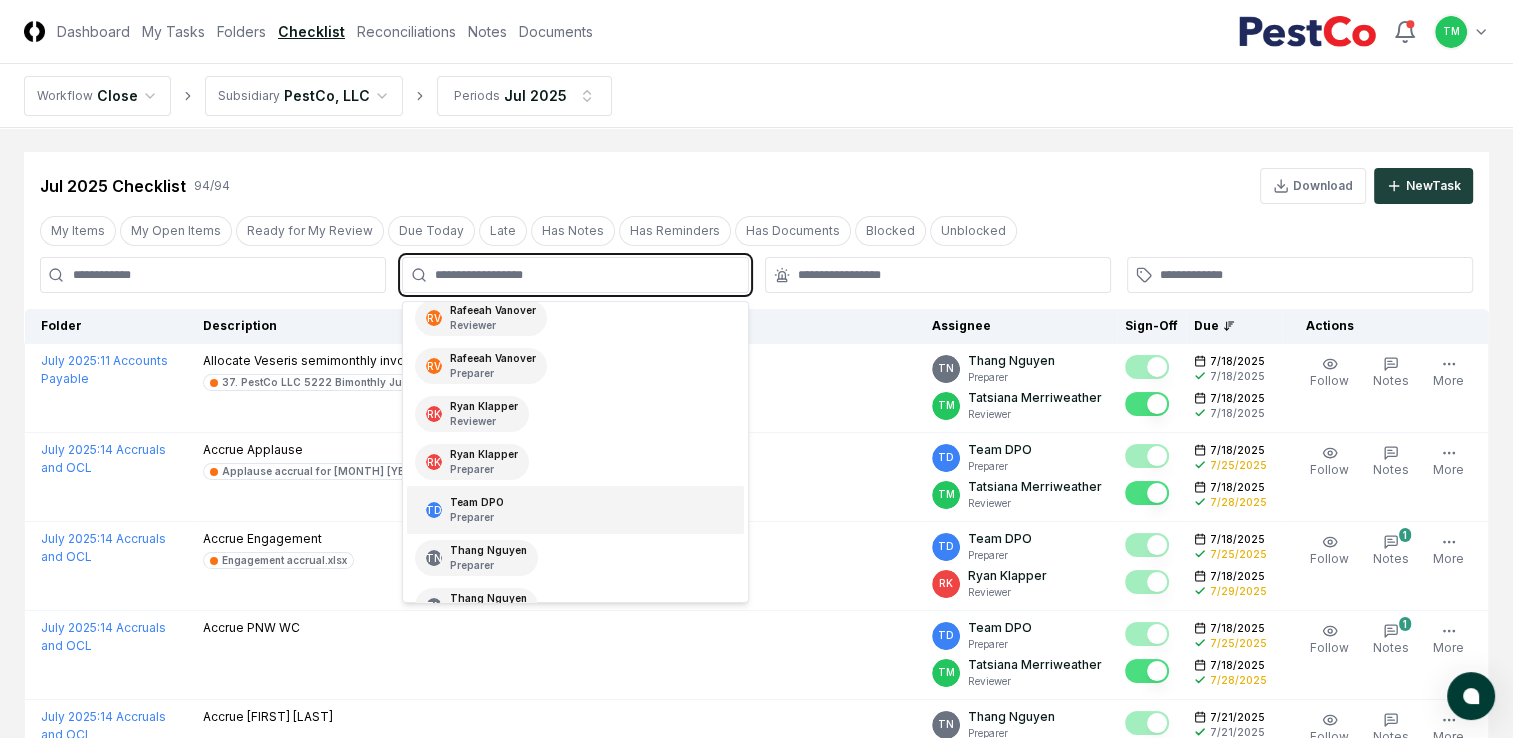 click on "Team DPO Preparer" at bounding box center (477, 510) 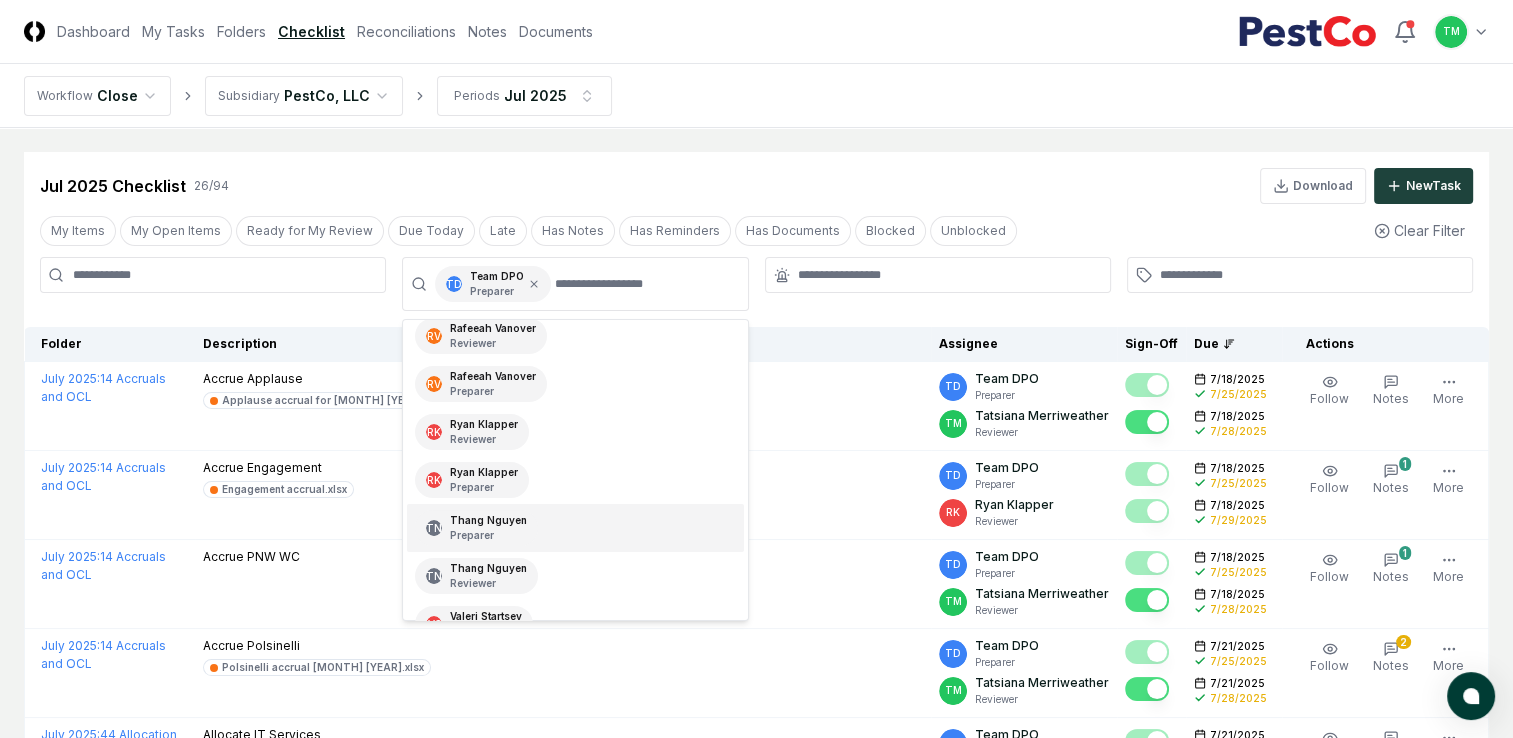 click on "CloseCore Dashboard My Tasks Folders Checklist Reconciliations Notes Documents Toggle navigation menu   TM Toggle user menu Workflow Close Subsidiary PestCo, LLC Periods [MONTH] [YEAR] Cancel Reassign [MONTH] [YEAR] Checklist 26 / 94 Download New  Task My Items My Open Items Ready for My Review Due Today Late Has Notes Has Reminders Has Documents Blocked Unblocked Clear Filter TD Team DPO Preparer TM [FIRST] [LAST] Preparer TM [FIRST] [LAST] Reviewer AS [FIRST] [LAST] Preparer AG [FIRST] [LAST] Preparer DA [FIRST] [LAST] Preparer DA [FIRST] [LAST] Reviewer RV [FIRST] [LAST] Reviewer RV [FIRST] [LAST] Preparer RK [FIRST] [LAST] Reviewer RK [FIRST] [LAST] Preparer TN [FIRST] [LAST] Preparer TN [FIRST] [LAST] Reviewer VS [FIRST] [LAST] Reviewer VS [FIRST] [LAST] Preparer Folder Description Assignee Sign-Off   Due Actions [MONTH] [YEAR] : 14 Accruals and OCL Accrue Applause Applause accrual for [MONTH] [YEAR] JE.xlsx TD Team DPO Preparer TM [FIRST] [LAST] Reviewer [DATE] [DATE] Order Follow 1" at bounding box center [756, 1410] 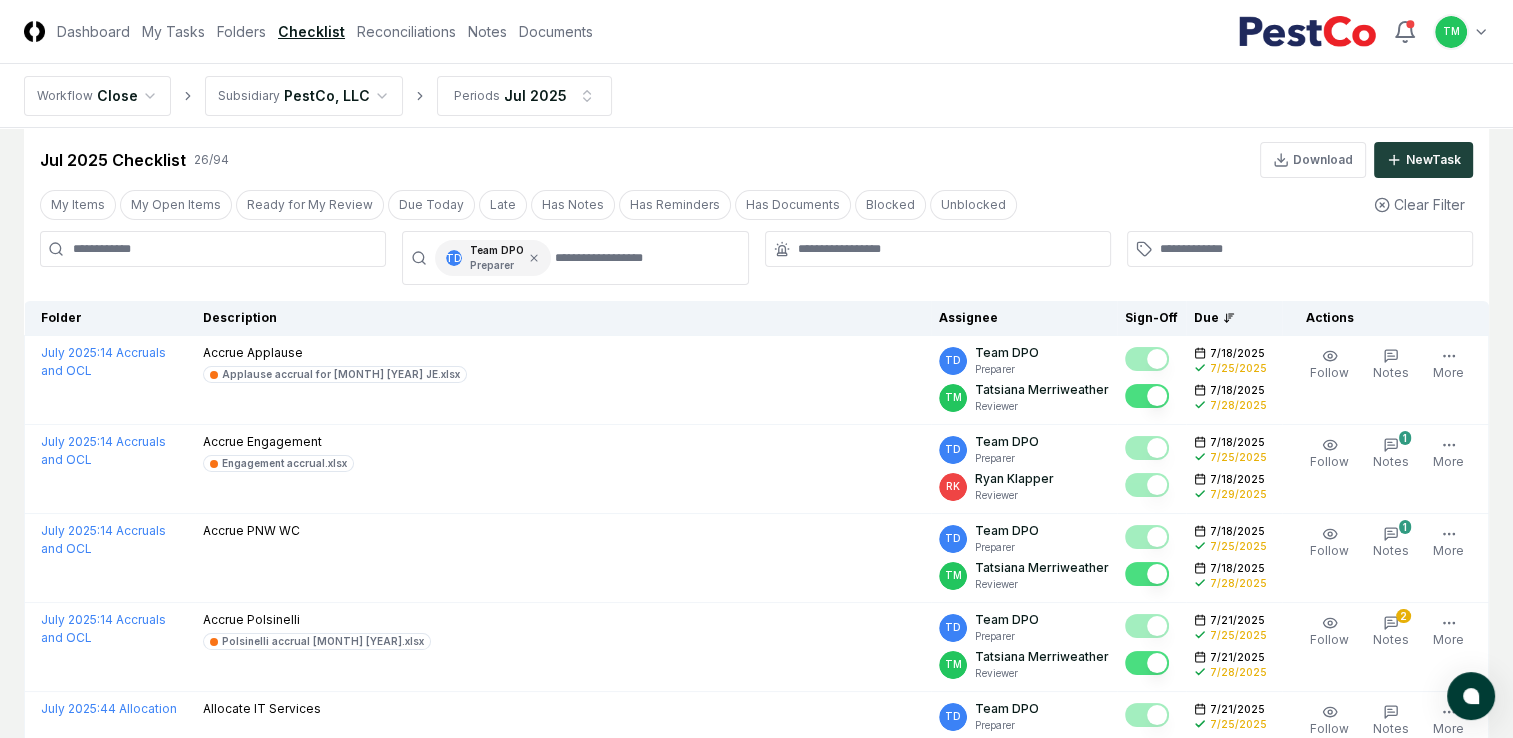 scroll, scrollTop: 0, scrollLeft: 0, axis: both 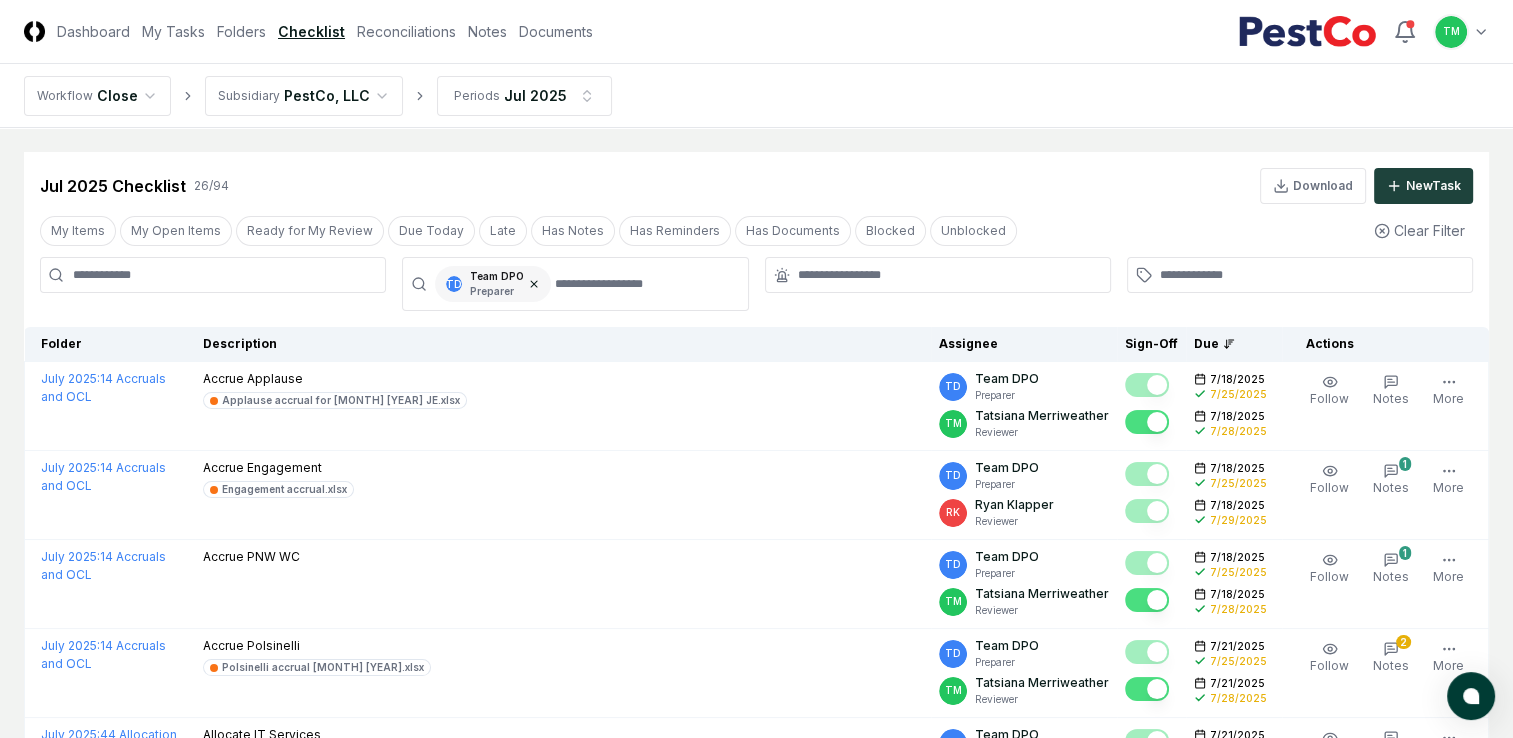 click 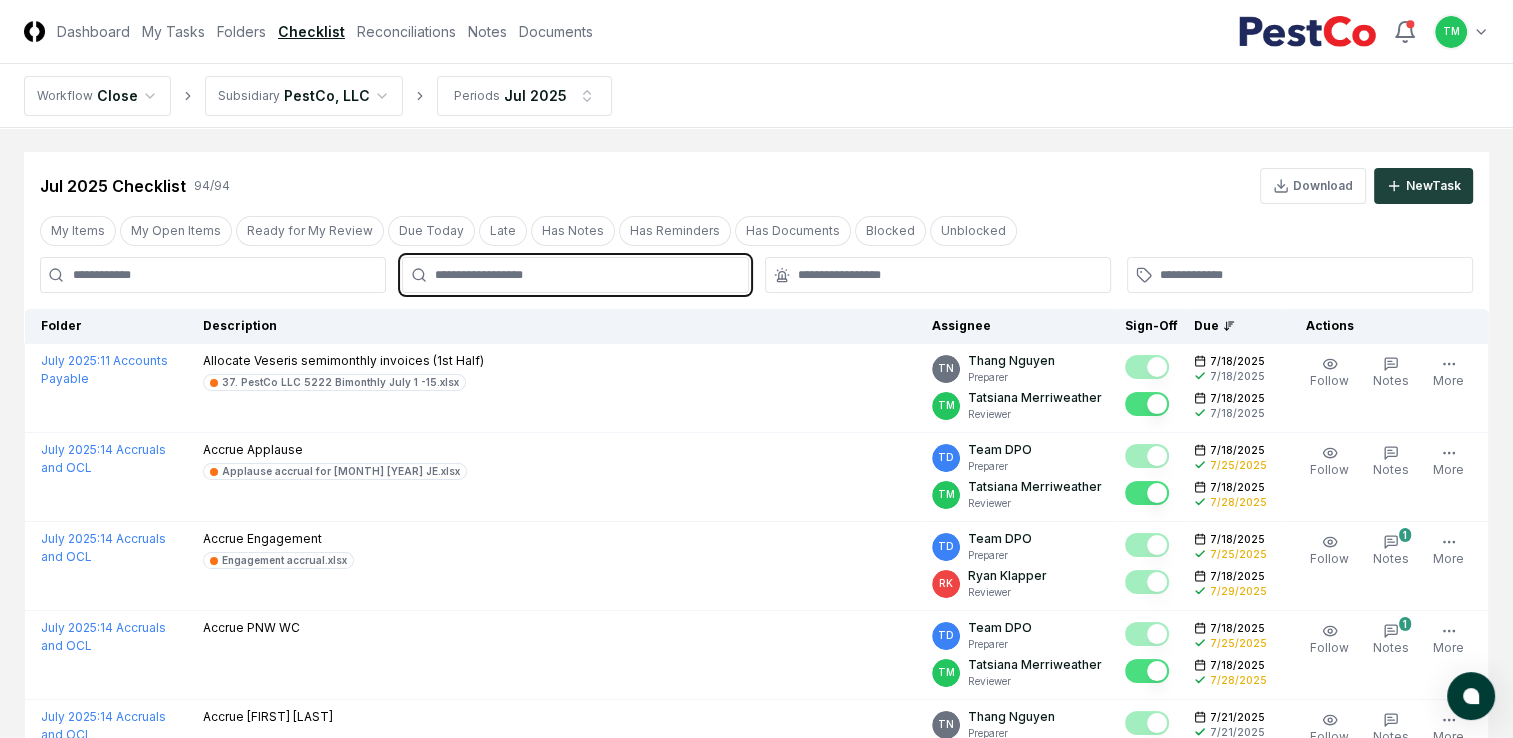 click at bounding box center [585, 275] 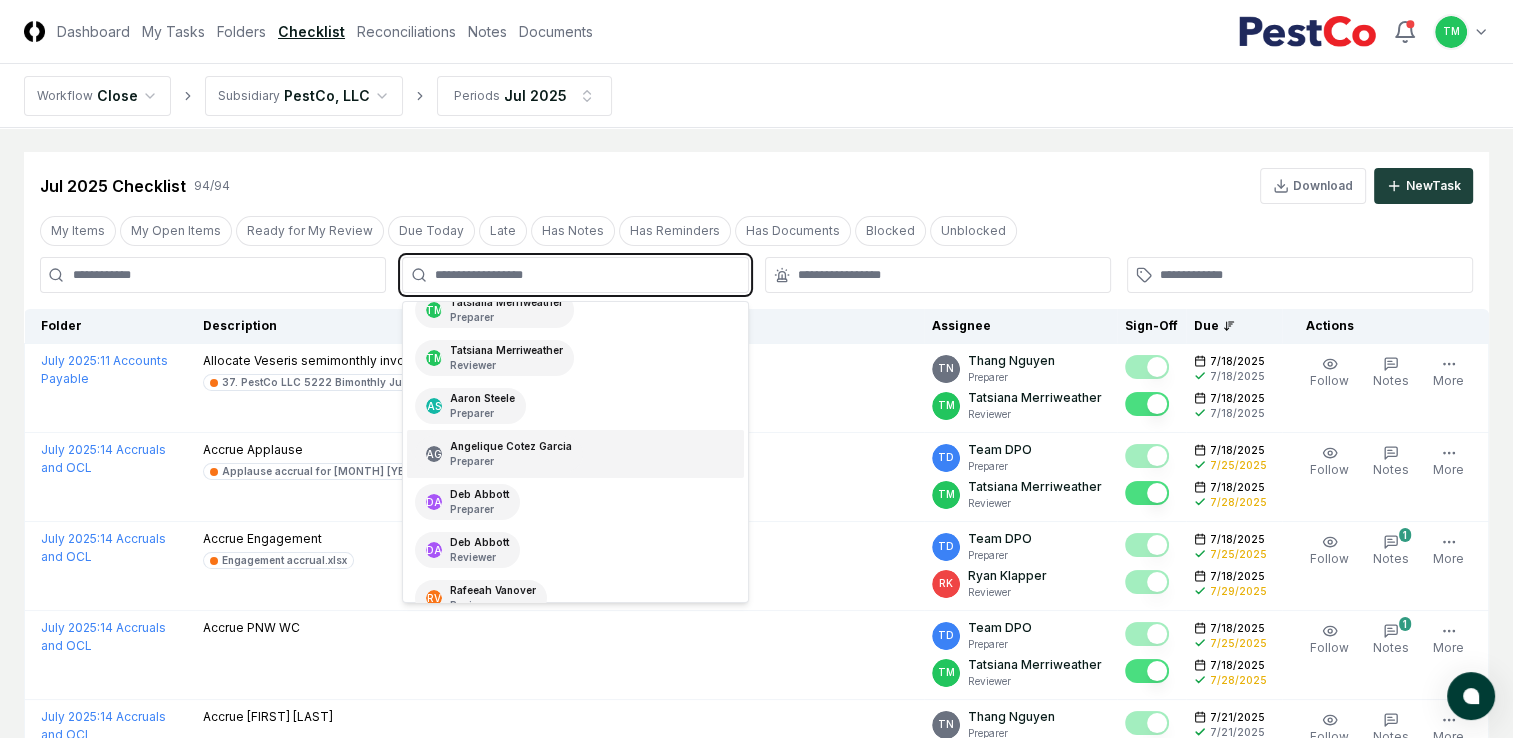 scroll, scrollTop: 0, scrollLeft: 0, axis: both 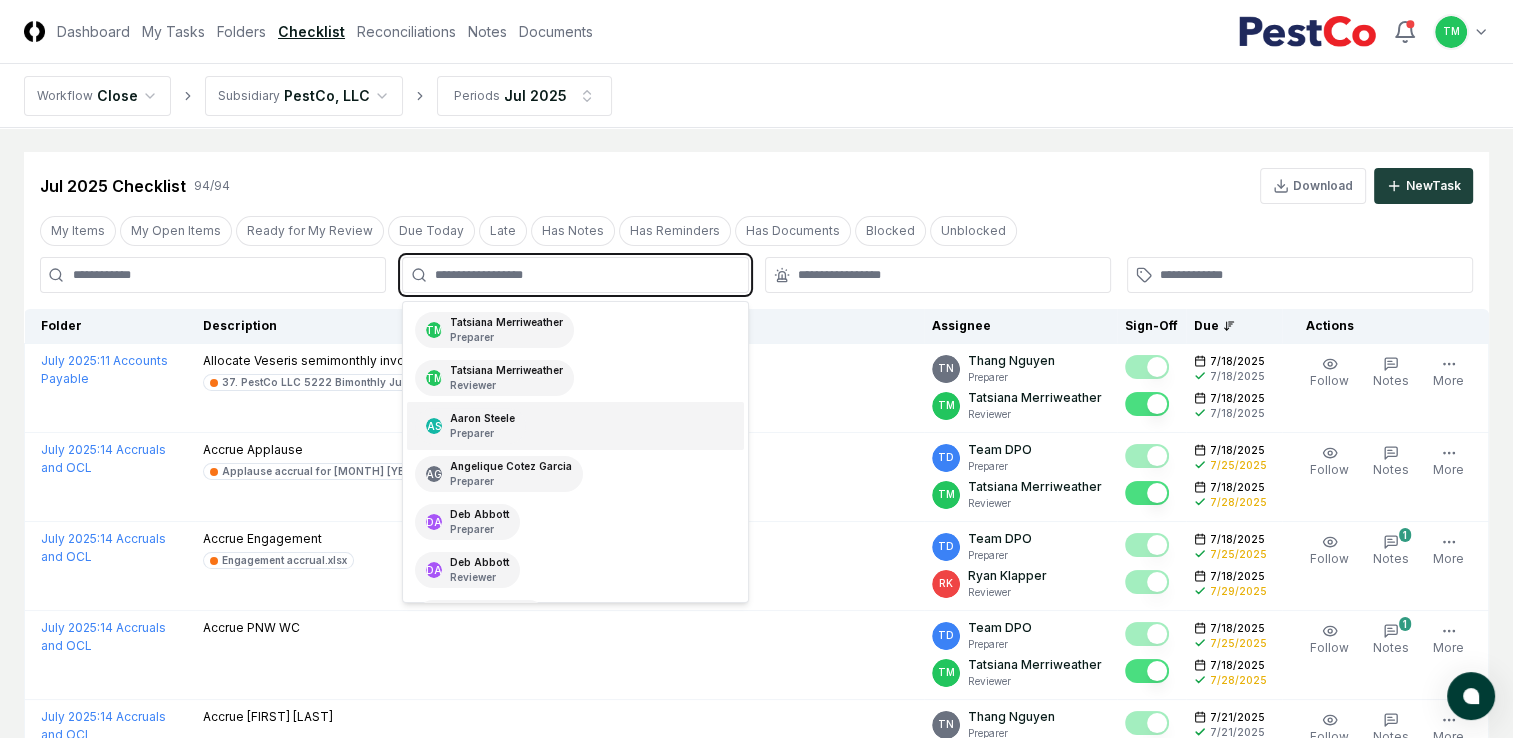 click on "[FIRST] [LAST] Preparer" at bounding box center [482, 426] 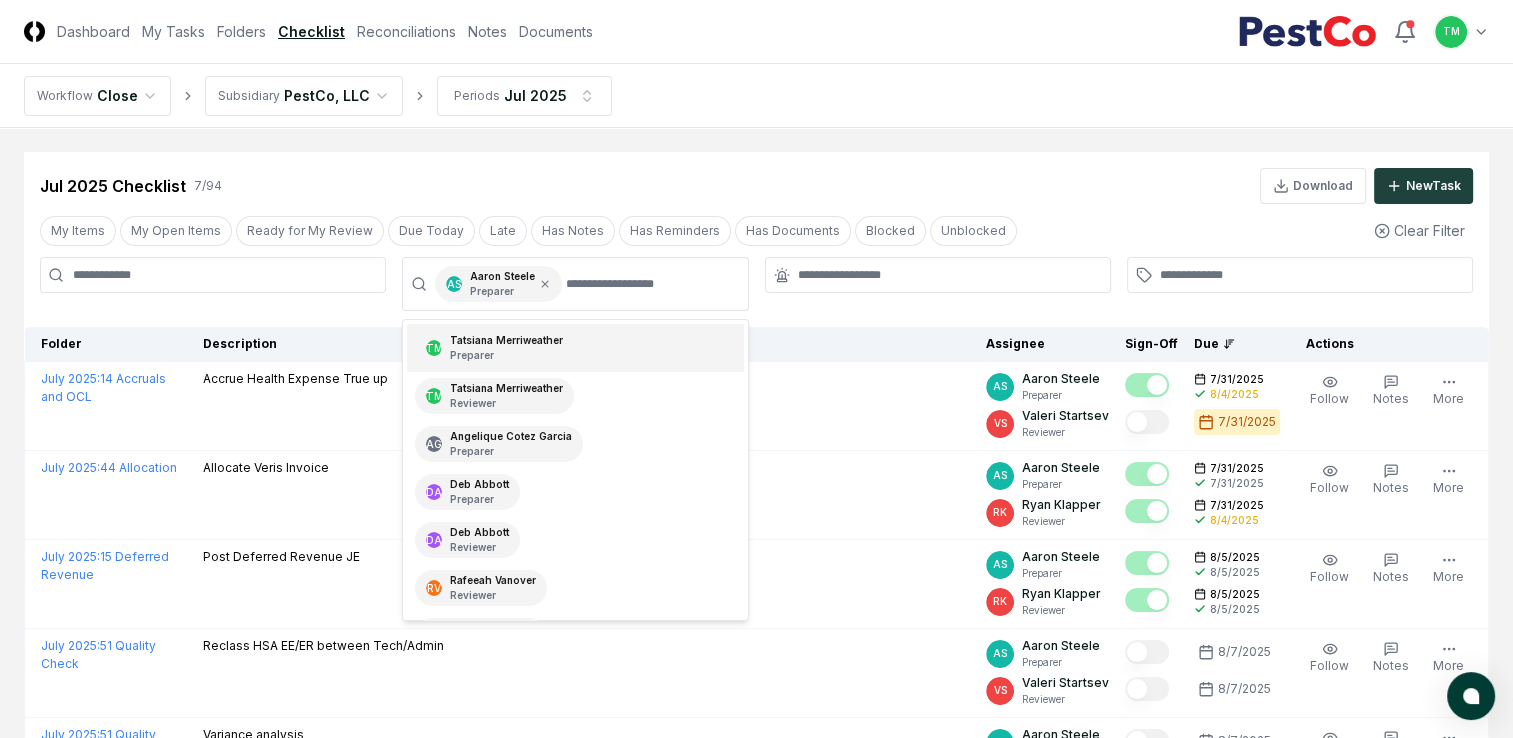 click on "CloseCore Dashboard My Tasks Folders Checklist Reconciliations Notes Documents Toggle navigation menu   TM Toggle user menu Workflow Close Subsidiary PestCo, LLC Periods [MONTH] [YEAR] Cancel Reassign [MONTH] [YEAR] Checklist 7 / 94 Download New  Task My Items My Open Items Ready for My Review Due Today Late Has Notes Has Reminders Has Documents Blocked Unblocked Clear Filter AS [FIRST] [LAST] Preparer TM [FIRST] [LAST] Preparer TM [FIRST] [LAST] Reviewer AG [FIRST] [LAST] Preparer DA [FIRST] [LAST] Preparer DA [FIRST] [LAST] Reviewer RV [FIRST] [LAST] Reviewer RV [FIRST] [LAST] Preparer RK [FIRST] [LAST] Reviewer RK [FIRST] [LAST] Preparer TD Team DPO Preparer TN [FIRST] [LAST] Preparer TN [FIRST] [LAST] Reviewer VS [FIRST] [LAST] Reviewer VS [FIRST] [LAST] Preparer Folder Description Assignee Sign-Off   Due Actions [MONTH] [YEAR] : 14 Accruals and OCL Accrue Health Expense True up AS [FIRST] [LAST] Preparer VS [FIRST] [LAST] Reviewer [DATE] [DATE] [DATE] Follow Notes Upload Reminder Duplicate Edit Task More" at bounding box center (756, 564) 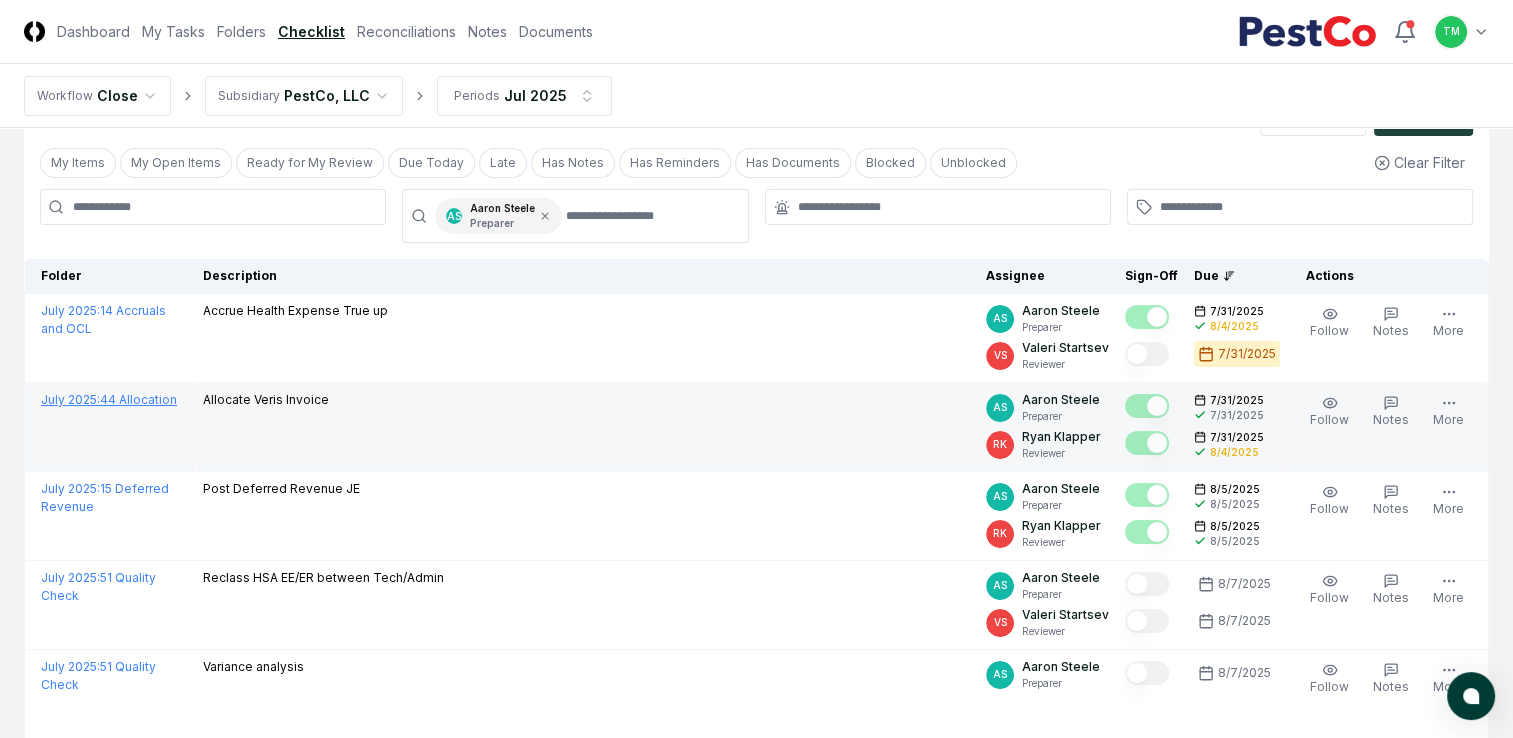 scroll, scrollTop: 0, scrollLeft: 0, axis: both 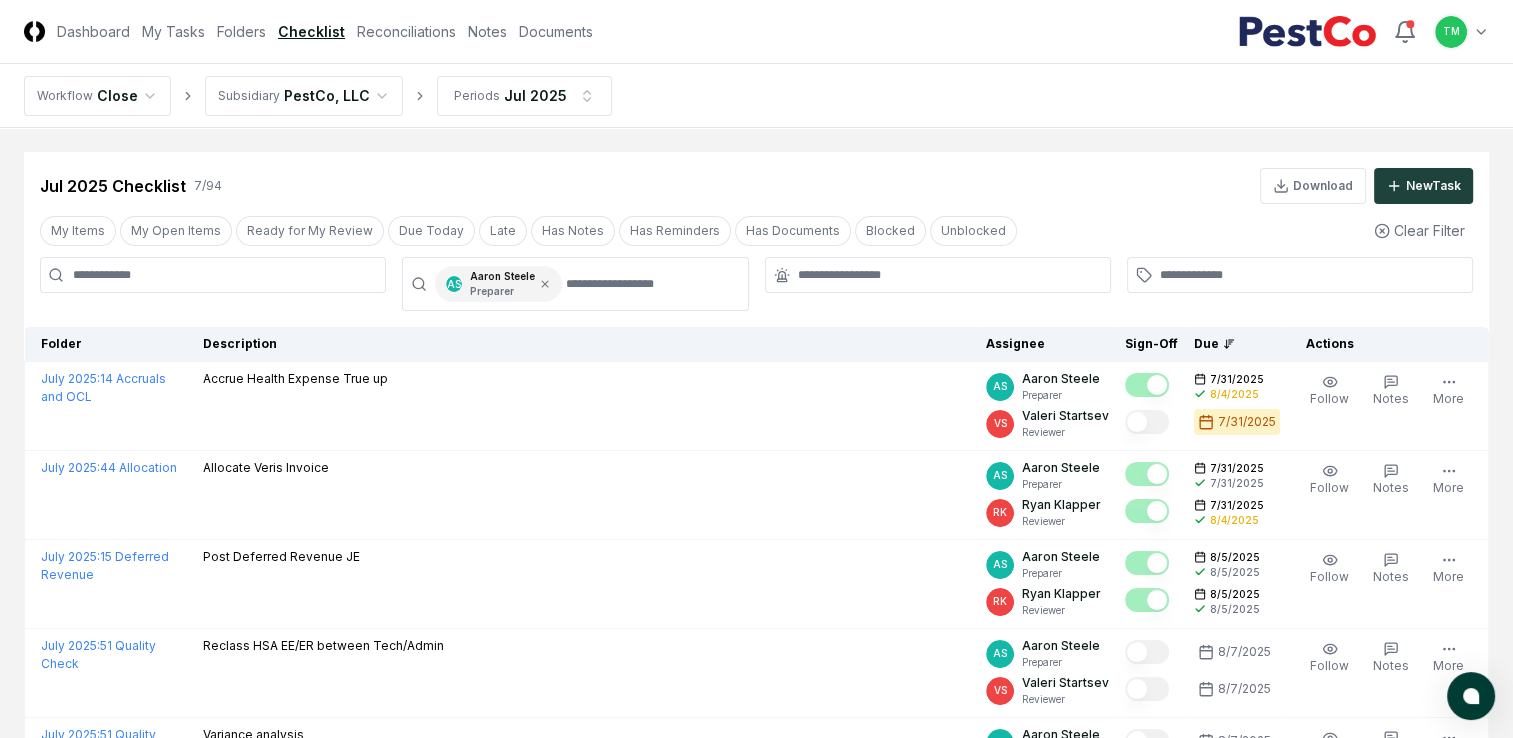 click 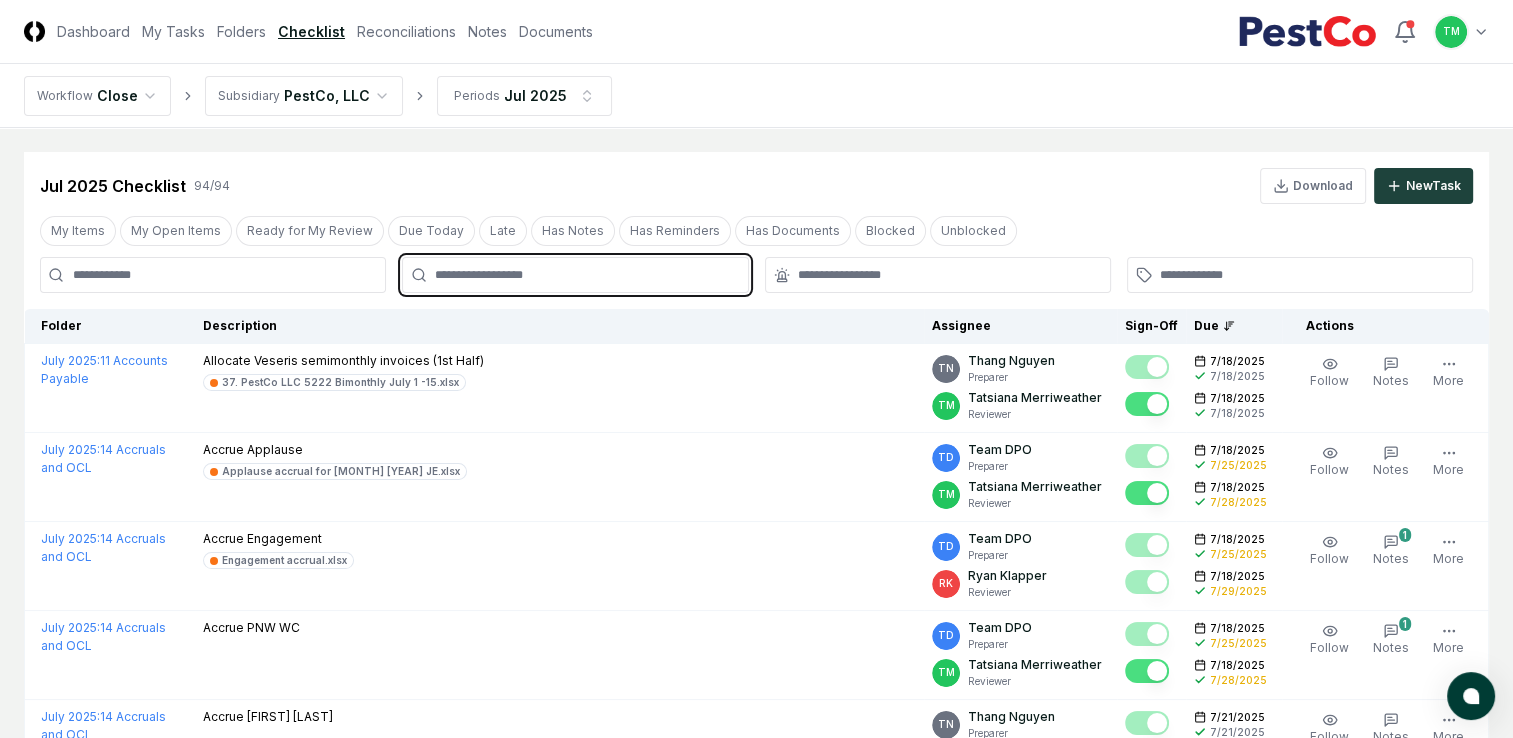click at bounding box center [585, 275] 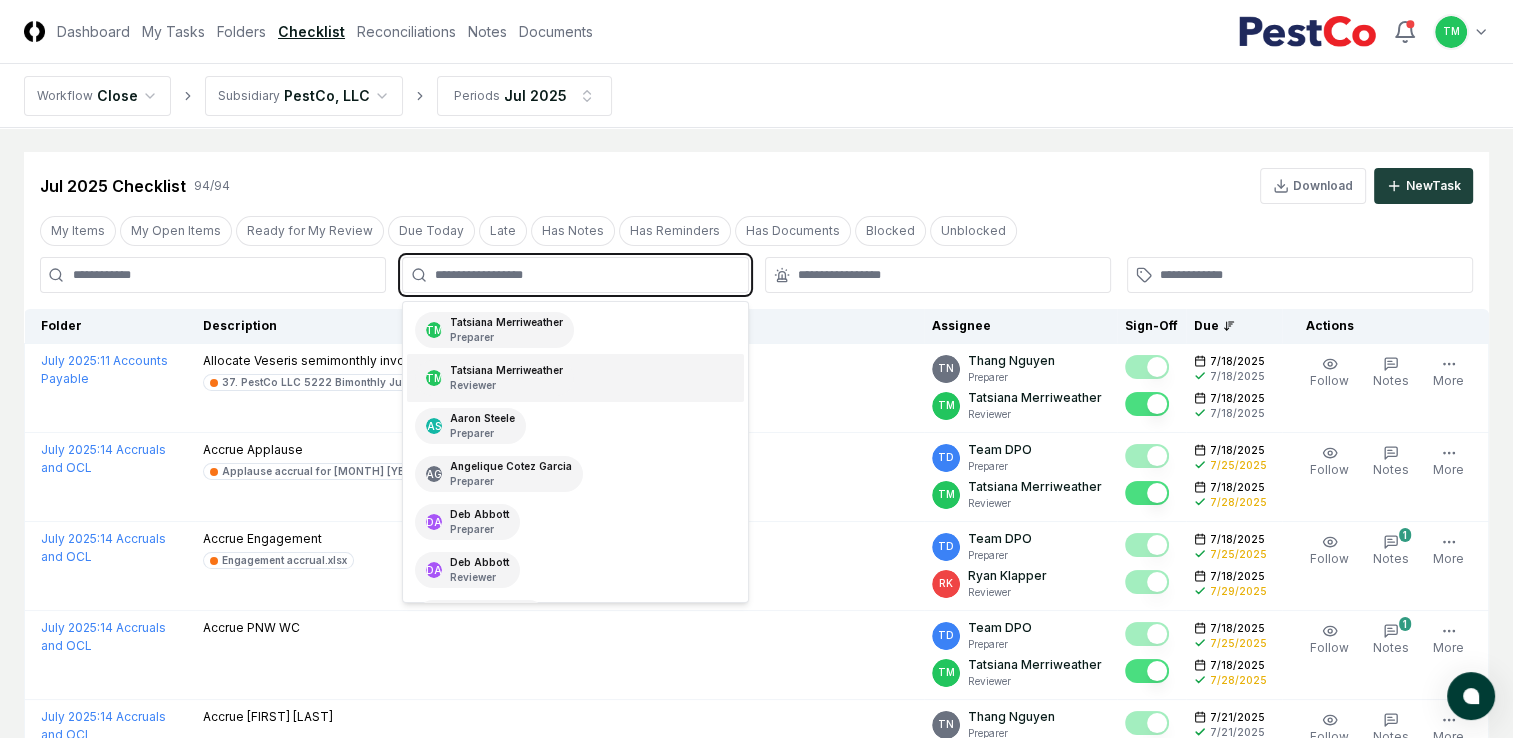 click on "[FIRST] [LAST] Reviewer" at bounding box center (506, 378) 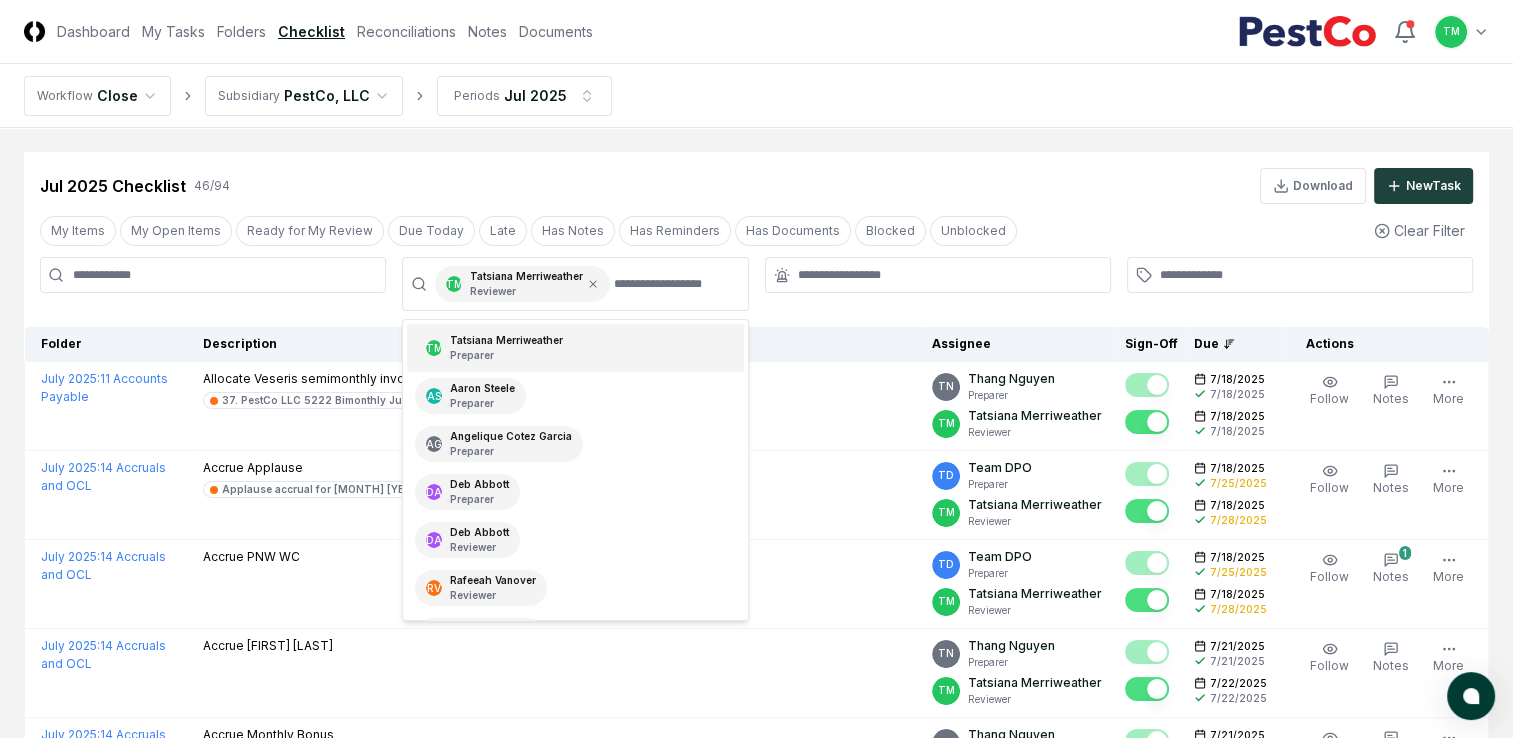 click on "CloseCore Dashboard My Tasks Folders Checklist Reconciliations Notes Documents Toggle navigation menu   TM Toggle user menu Workflow Close Subsidiary PestCo, LLC Periods [MONTH] [YEAR] Cancel Reassign [MONTH] [YEAR] Checklist 46 / 94 Download New  Task My Items My Open Items Ready for My Review Due Today Late Has Notes Has Reminders Has Documents Blocked Unblocked Clear Filter TM [FIRST] [LAST] Reviewer TM [FIRST] [LAST] Preparer AS [FIRST] [LAST] Preparer AG [FIRST] [LAST] Preparer DA [FIRST] [LAST] Preparer DA [FIRST] [LAST] Reviewer RV [FIRST] [LAST] Reviewer RV [FIRST] [LAST] Preparer RK [FIRST] [LAST] Reviewer RK [FIRST] [LAST] Preparer TD Team DPO Preparer TN [FIRST] [LAST] Preparer TN [FIRST] [LAST] Reviewer VS [FIRST] [LAST] Reviewer VS [FIRST] [LAST] Preparer Folder Description Assignee Sign-Off   Due Actions [MONTH] [YEAR] : 11 Accounts Payable Allocate Veseris semimonthly invoices (1st Half) 37. PestCo LLC 5222 Bimonthly [MONTH] 1 -15.xlsx TN [FIRST] [LAST] Preparer TM [FIRST] [LAST] Reviewer [DATE]" at bounding box center (756, 2300) 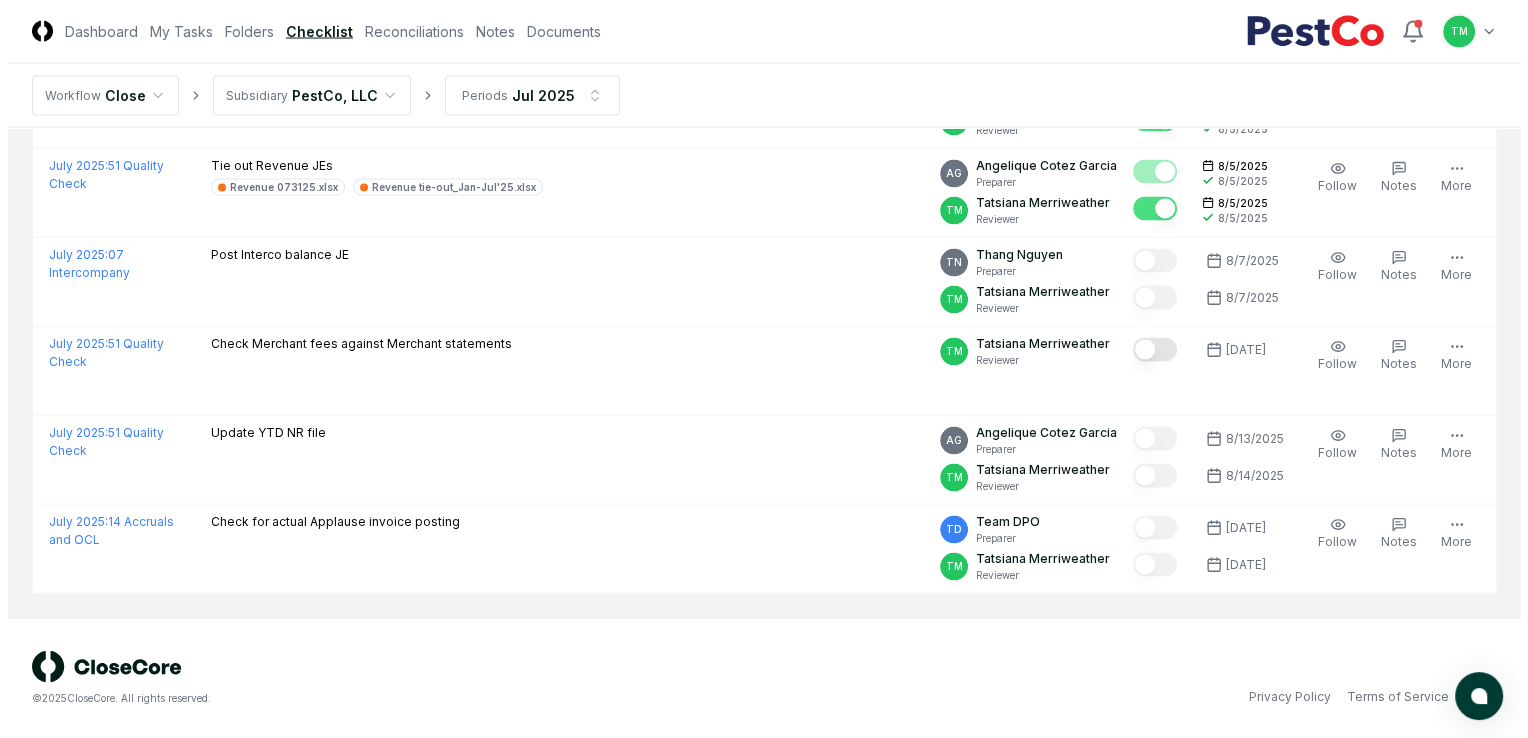 scroll, scrollTop: 3873, scrollLeft: 0, axis: vertical 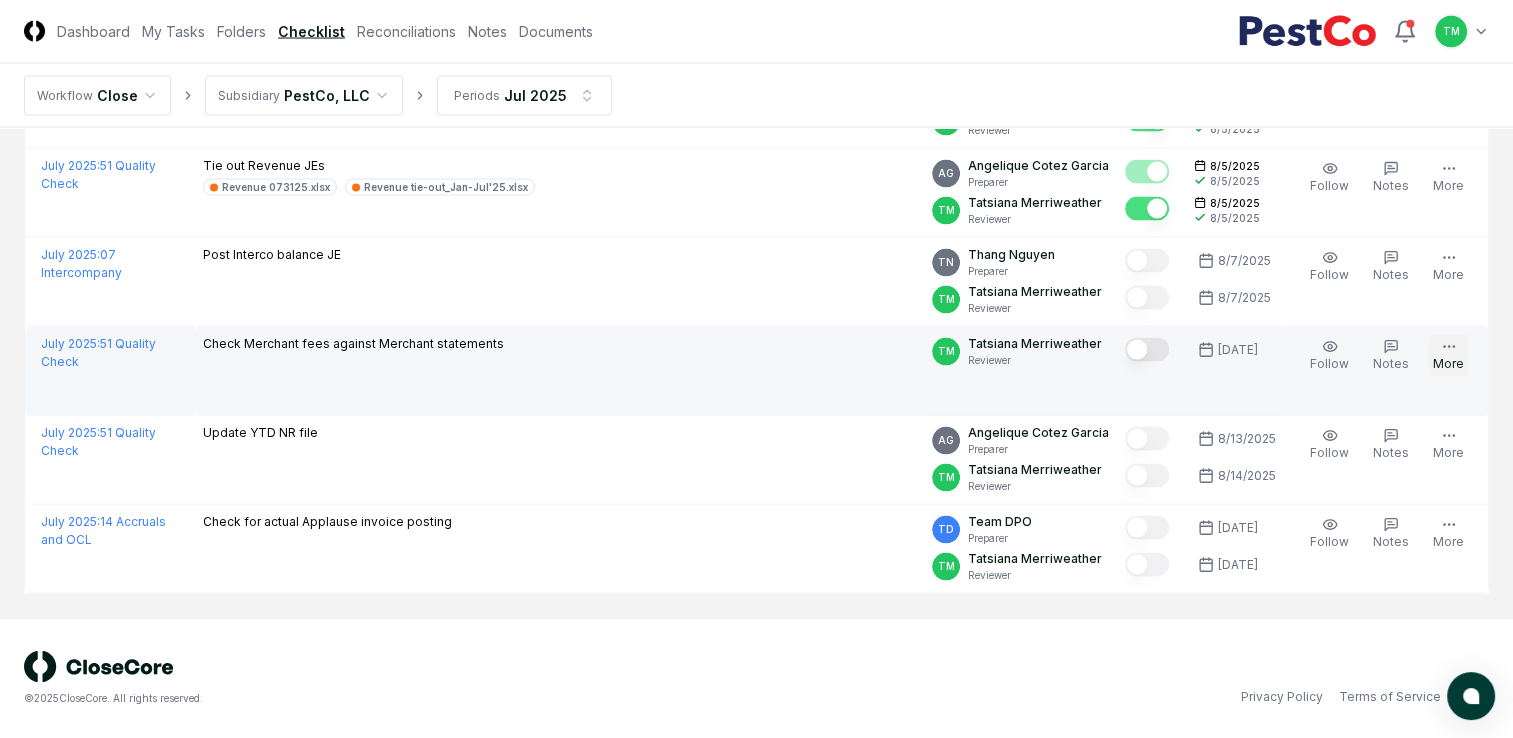 click 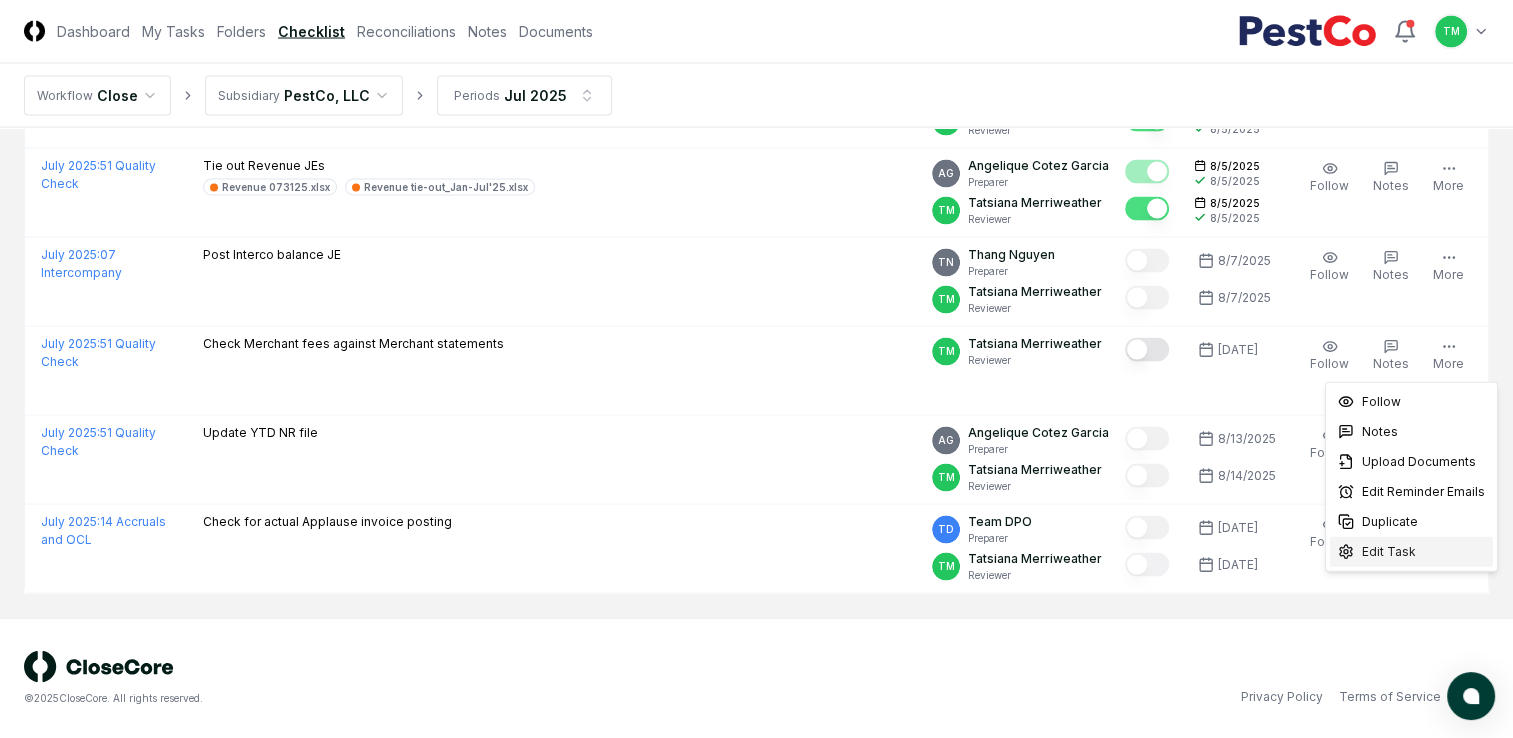 click on "Edit Task" at bounding box center (1389, 552) 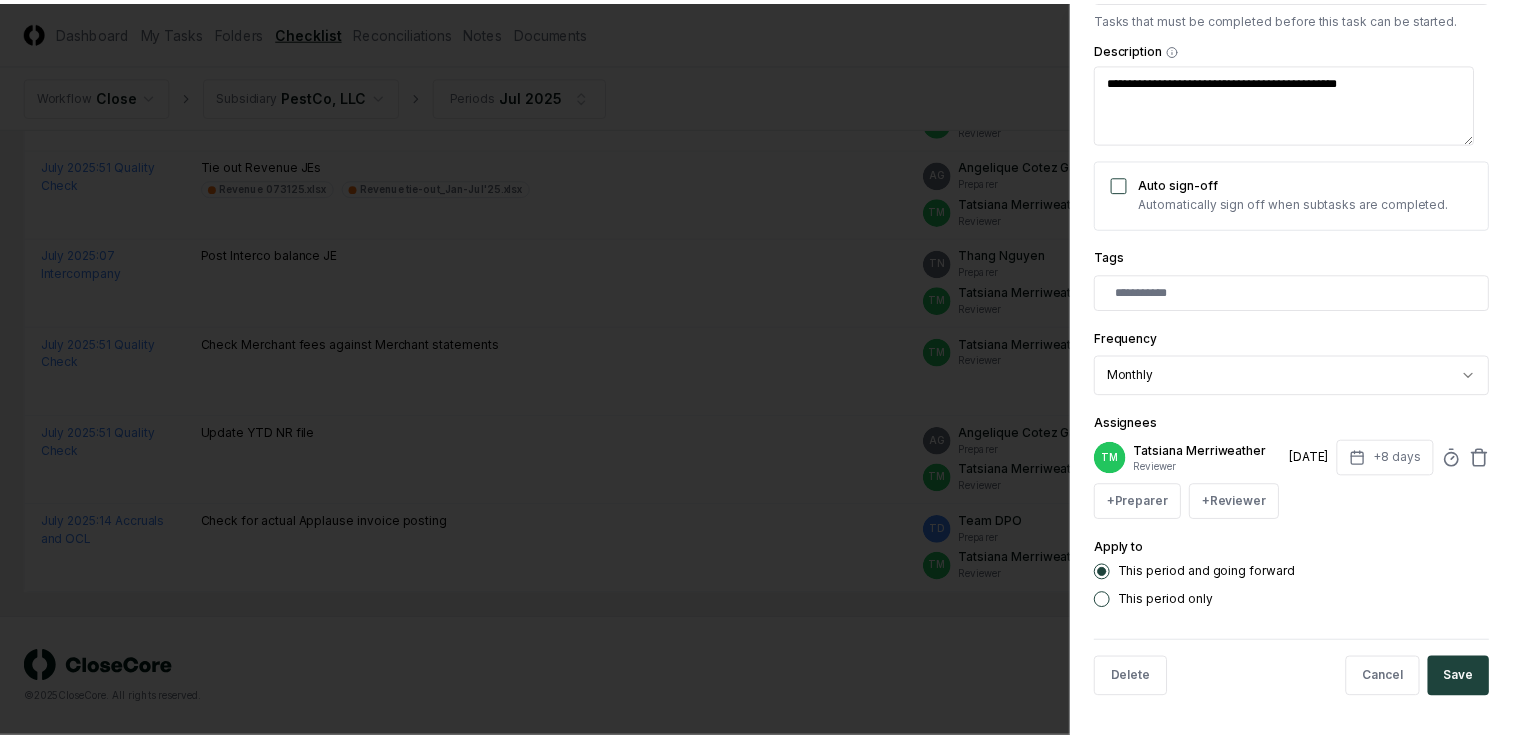 scroll, scrollTop: 317, scrollLeft: 0, axis: vertical 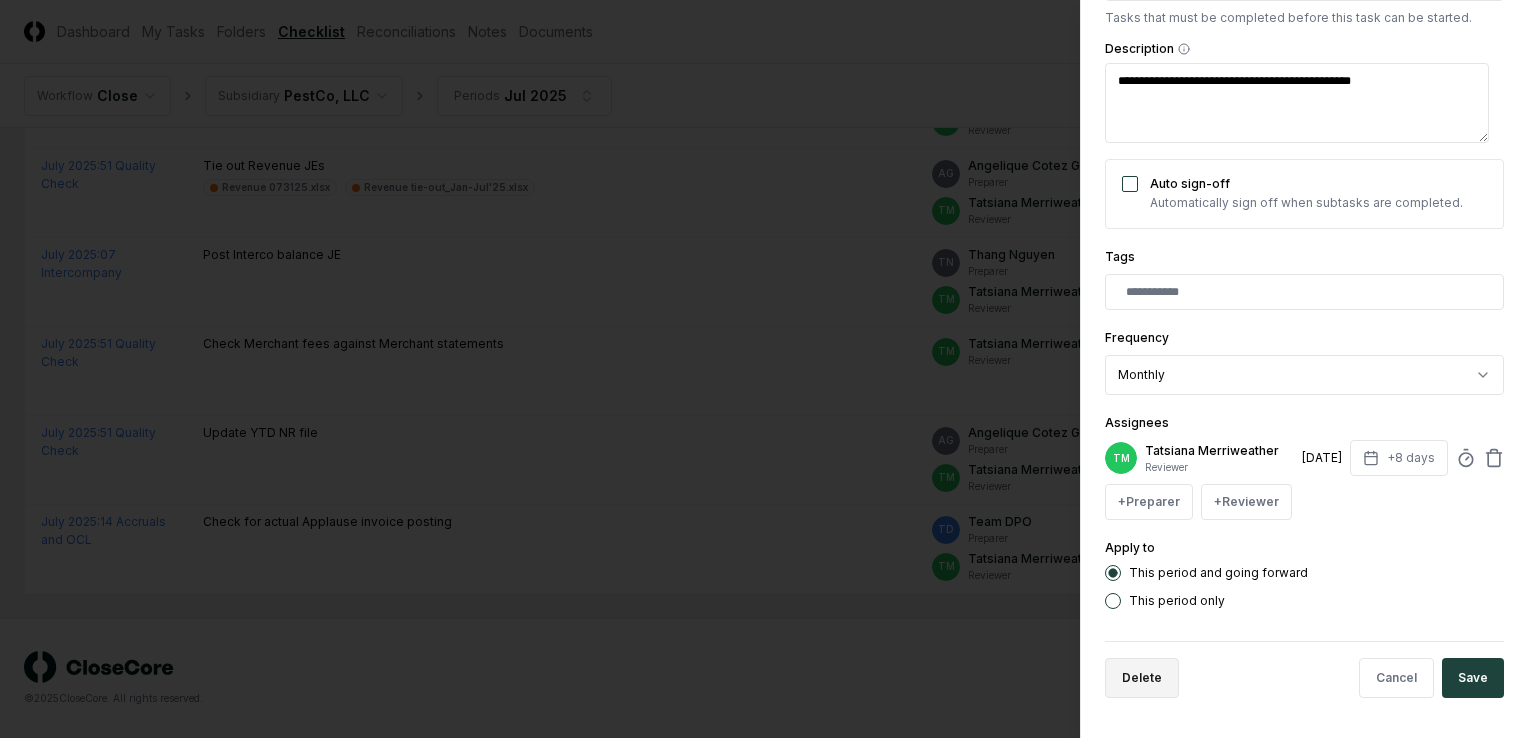 click on "Delete" at bounding box center (1142, 678) 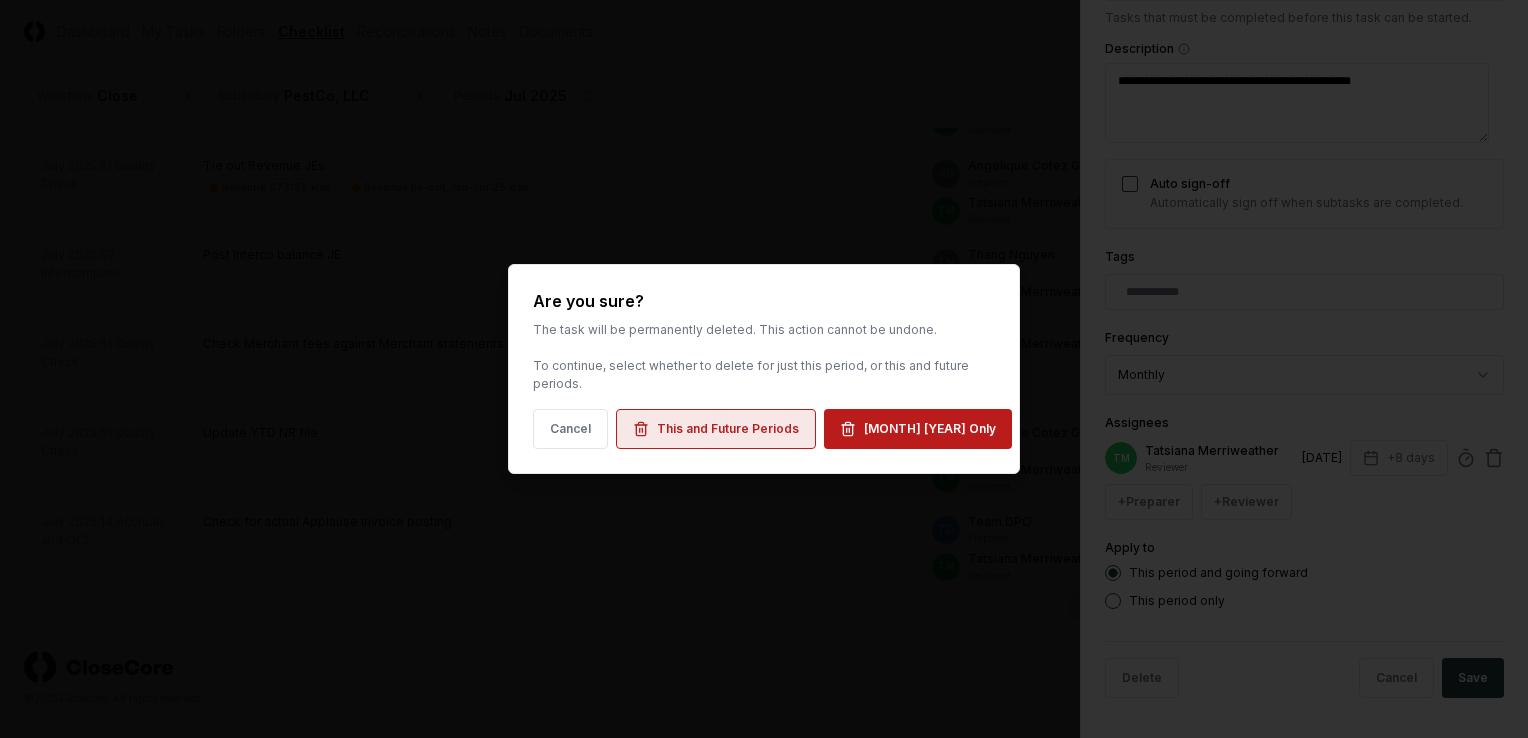 click on "This and Future Periods" at bounding box center (728, 429) 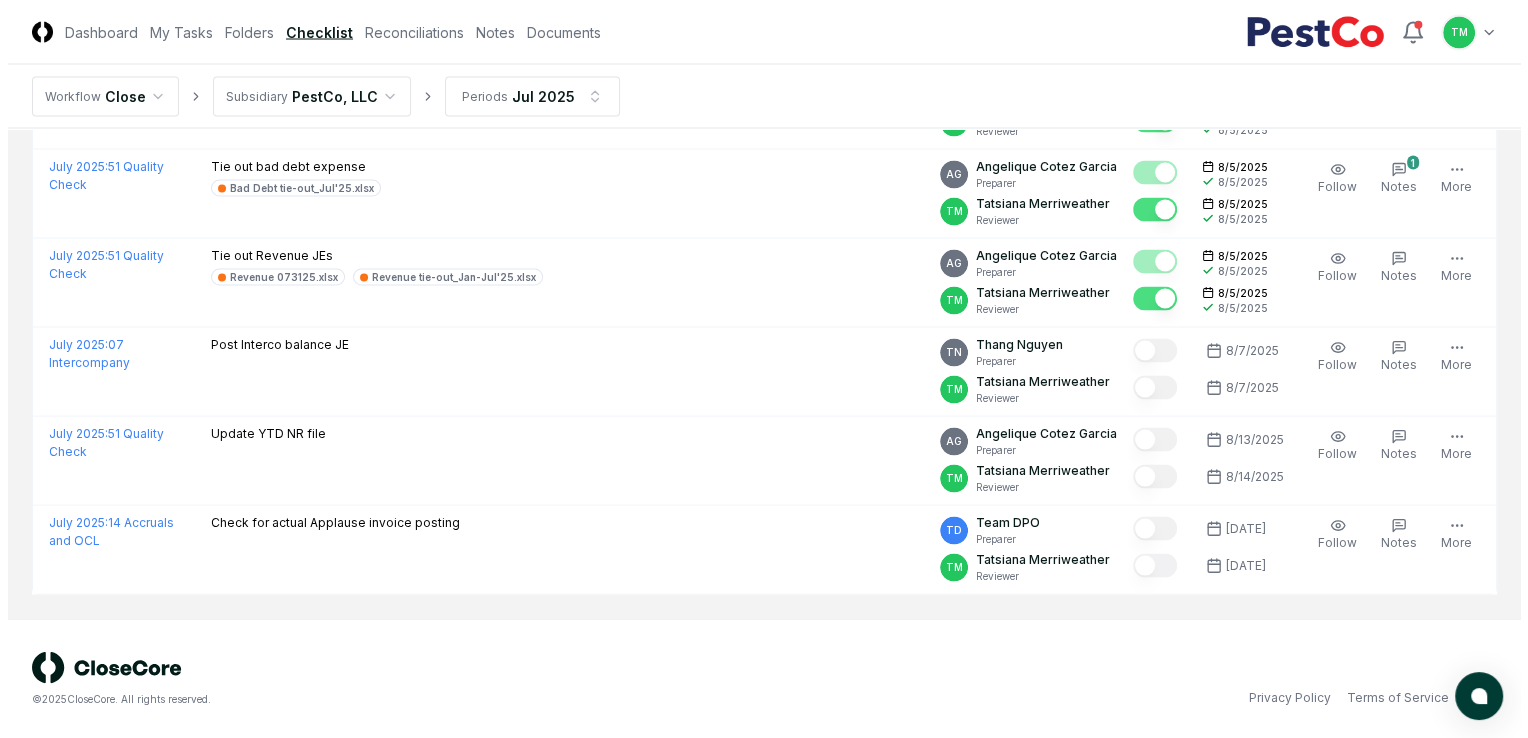 scroll, scrollTop: 3784, scrollLeft: 0, axis: vertical 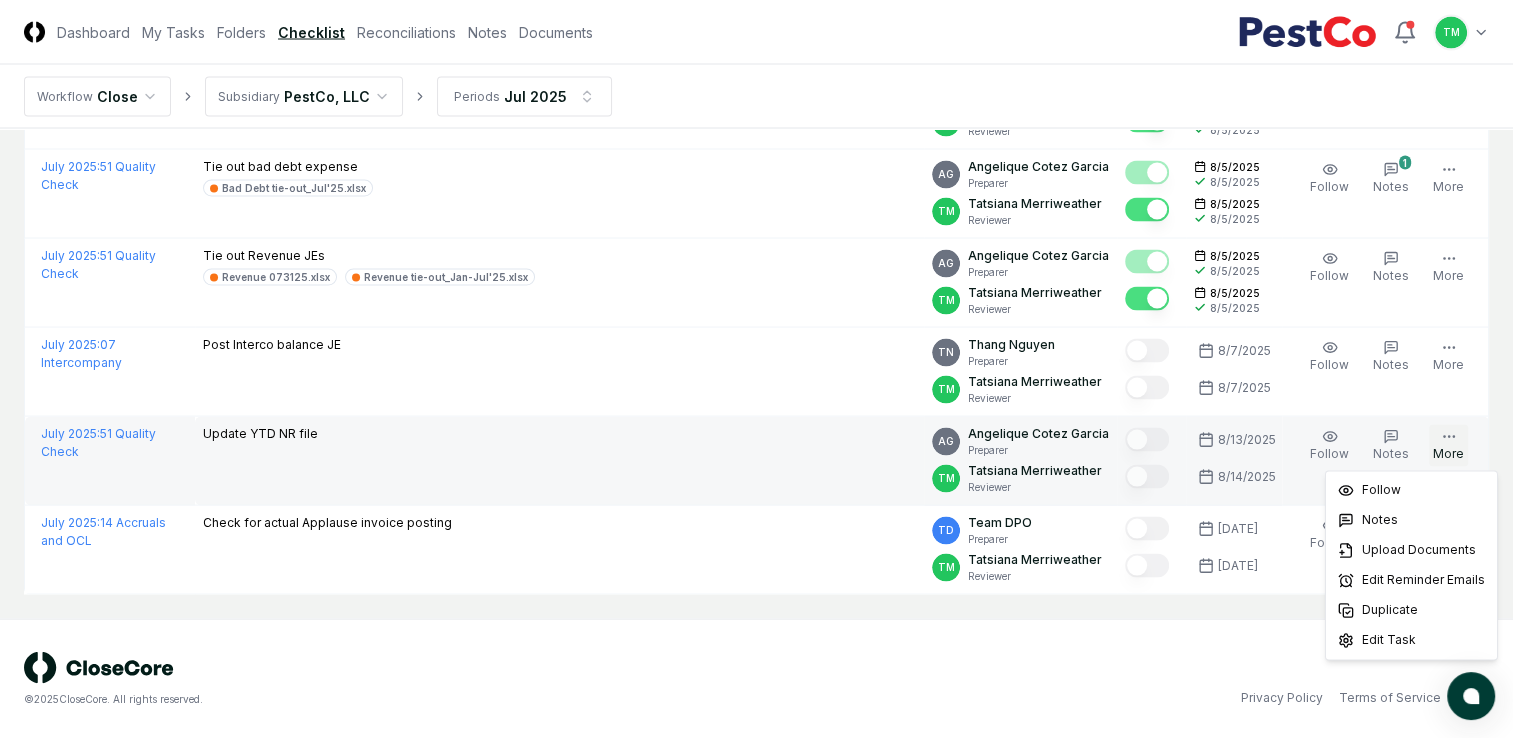 click on "More" at bounding box center (1448, 445) 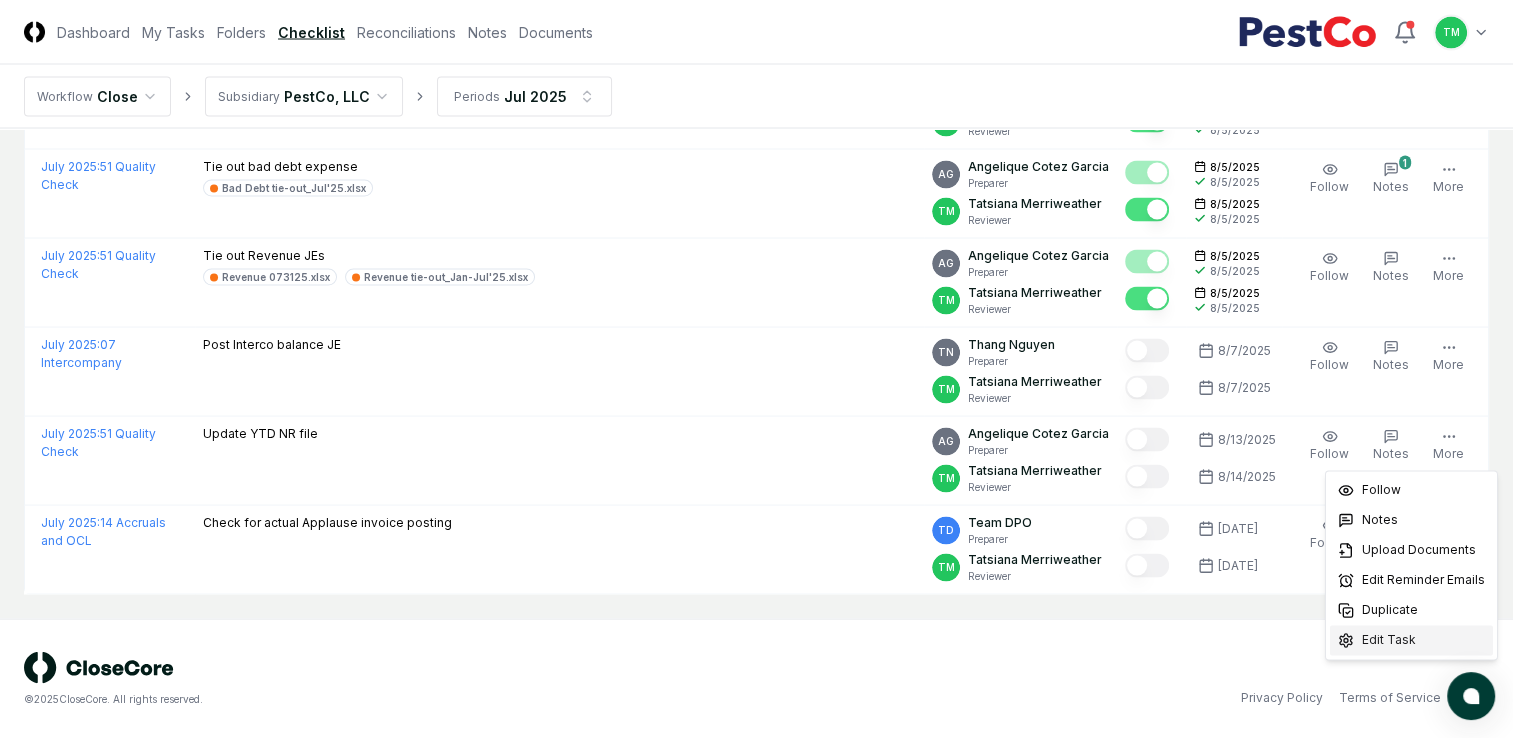 click on "Edit Task" at bounding box center [1389, 640] 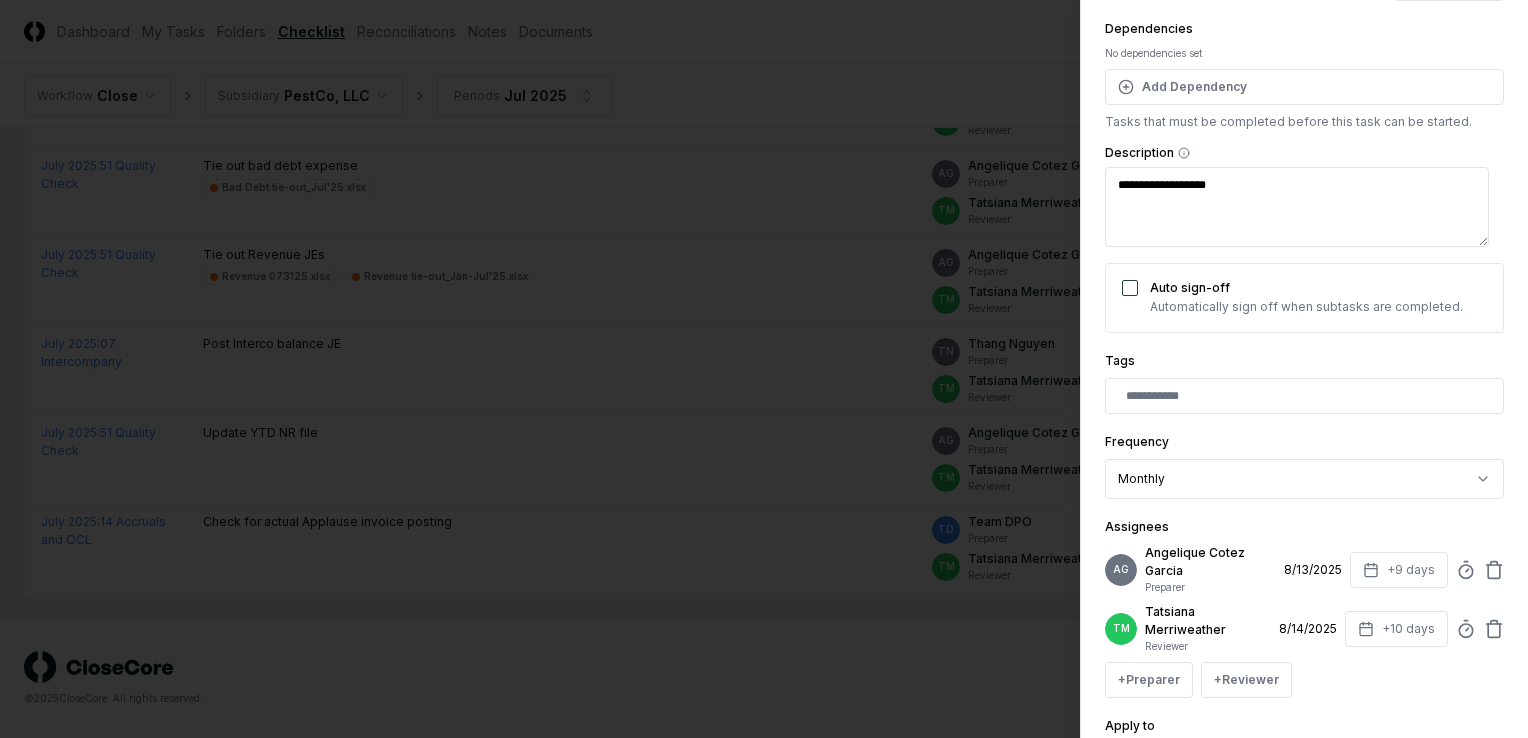 scroll, scrollTop: 300, scrollLeft: 0, axis: vertical 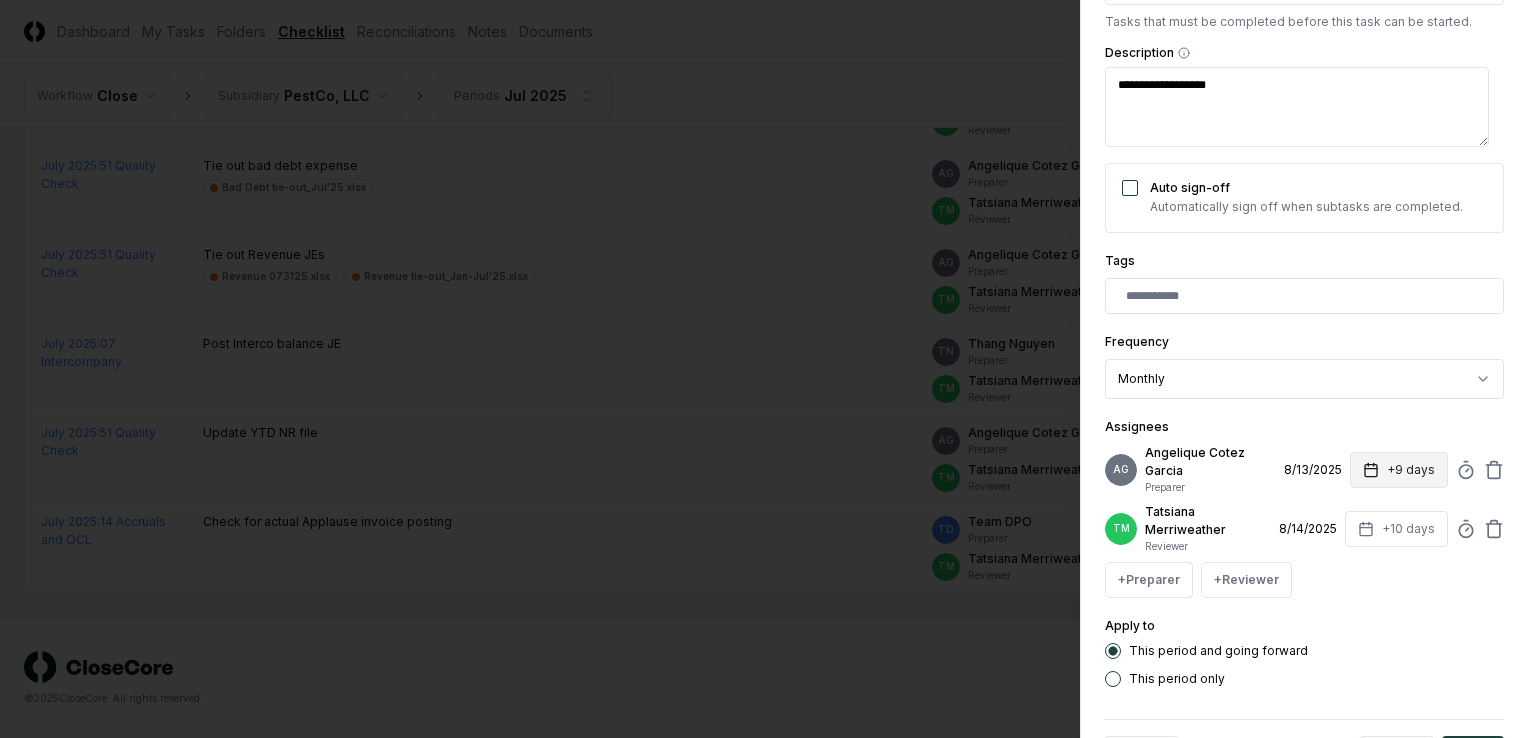 click on "+9 days" at bounding box center (1399, 470) 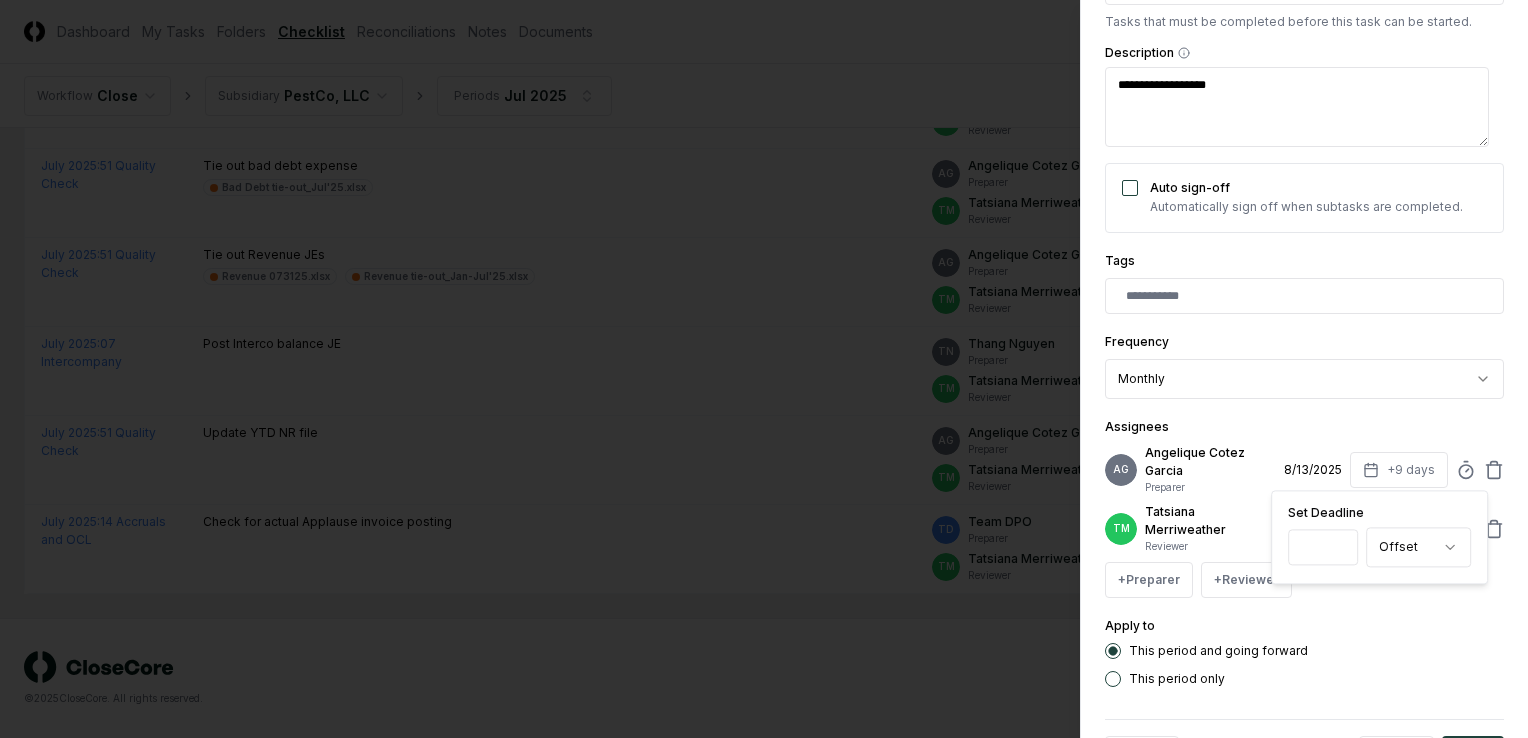 type on "*" 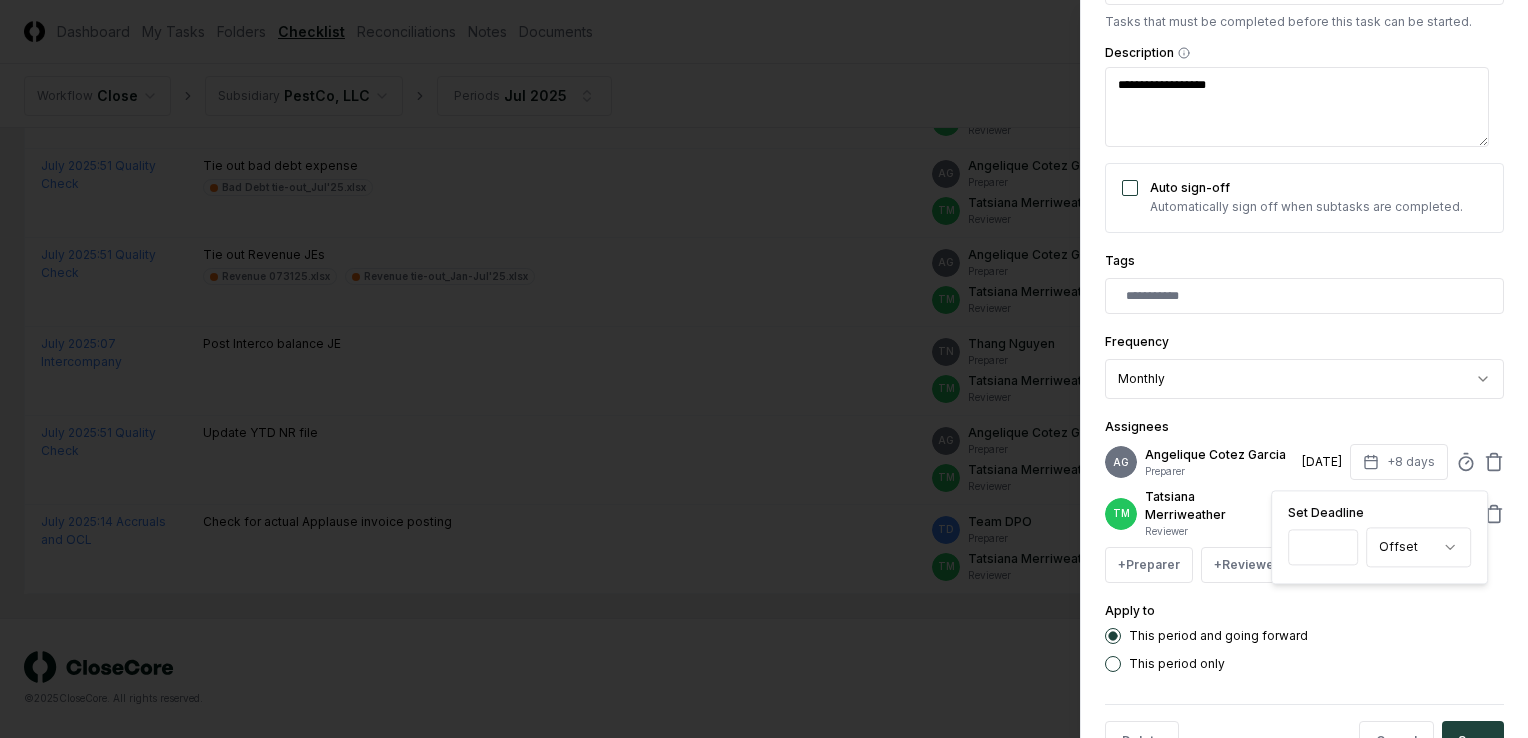 click on "*" at bounding box center (1323, 547) 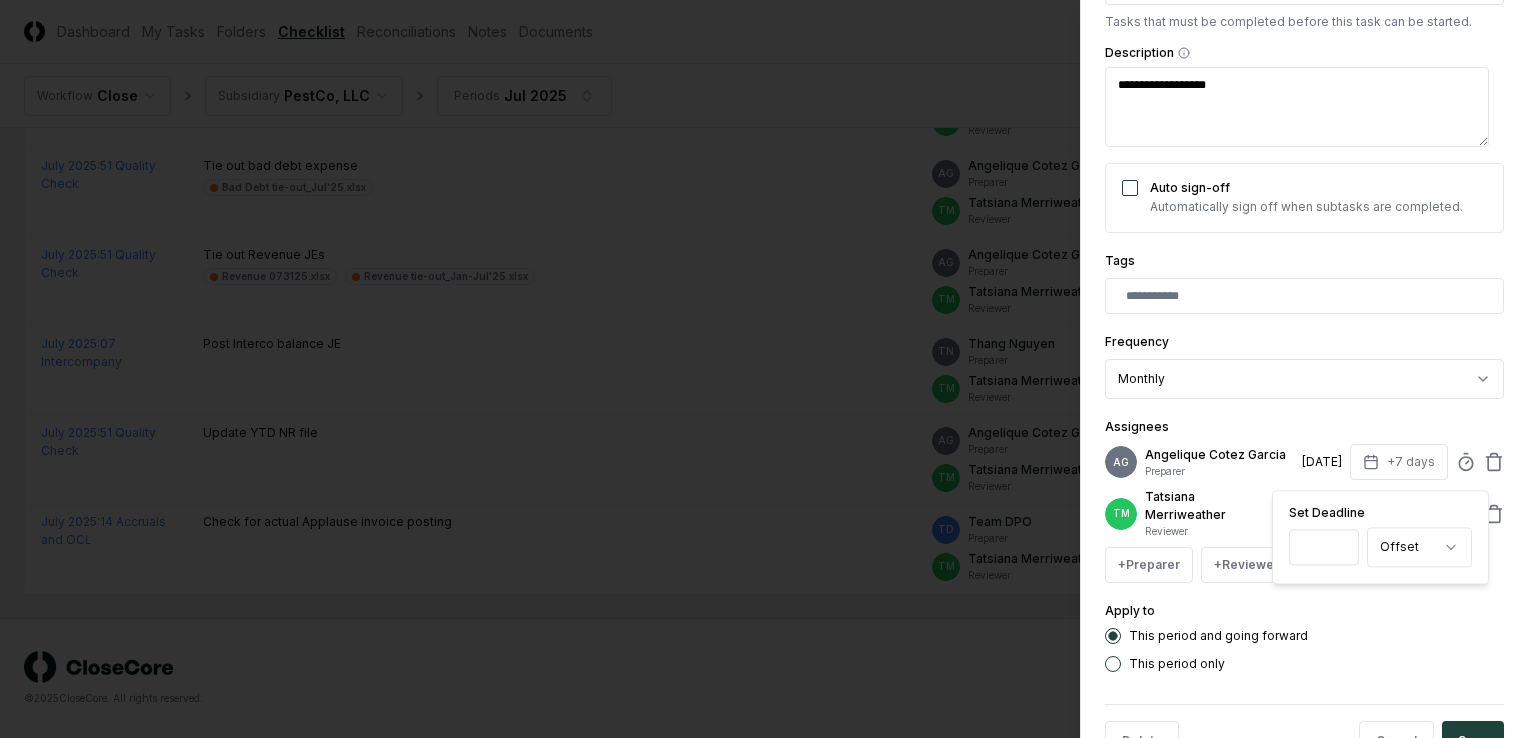 click on "*" at bounding box center [1324, 547] 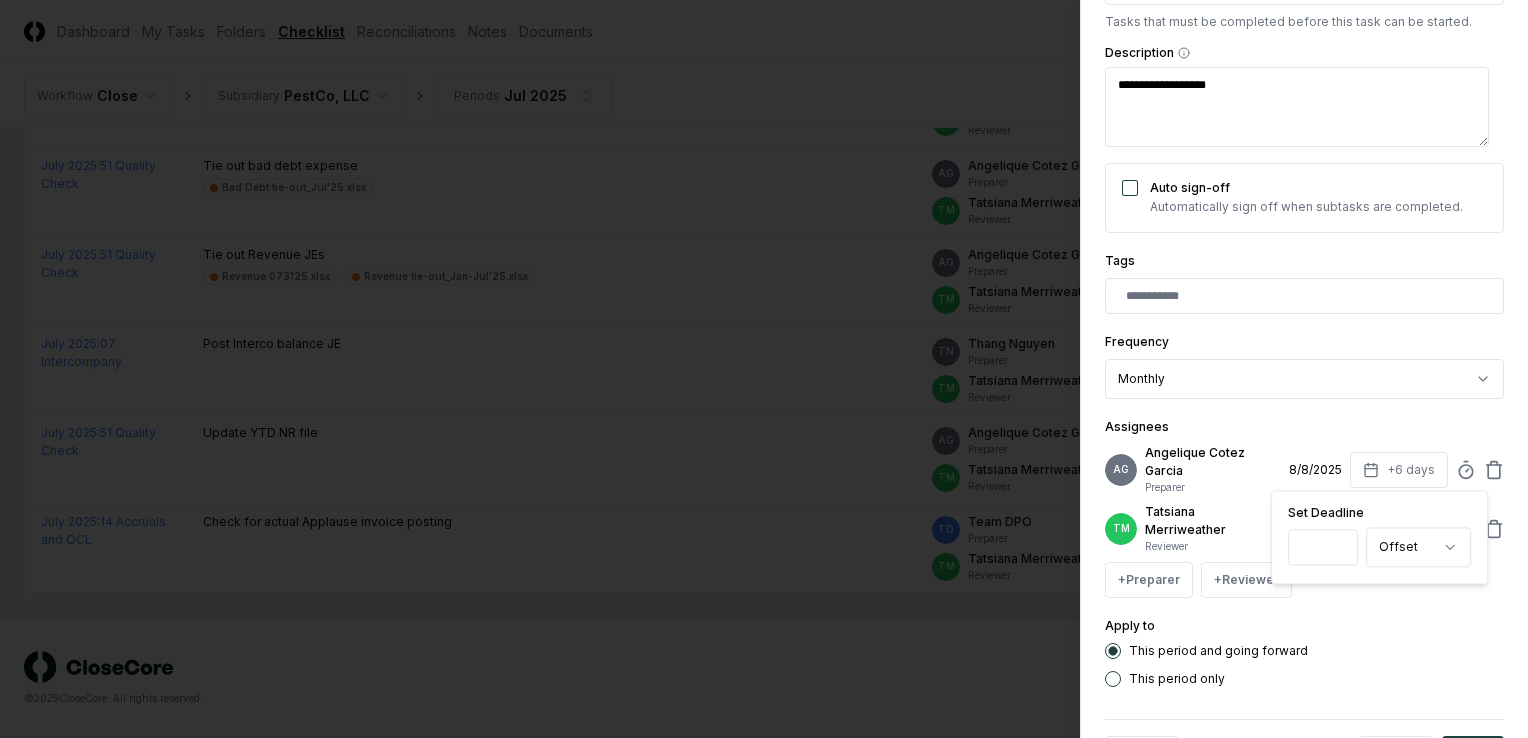 type on "*" 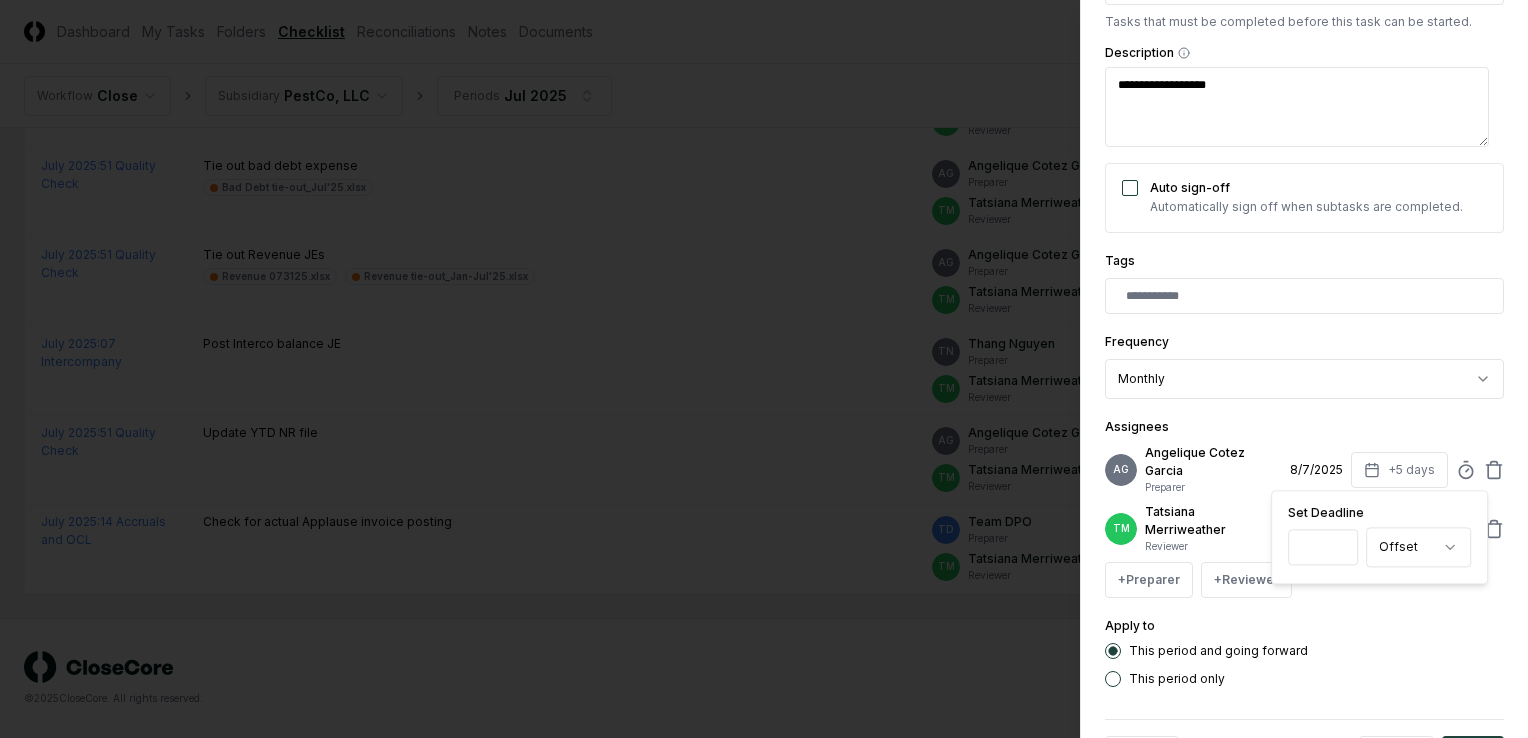 click on "**********" at bounding box center [1304, 233] 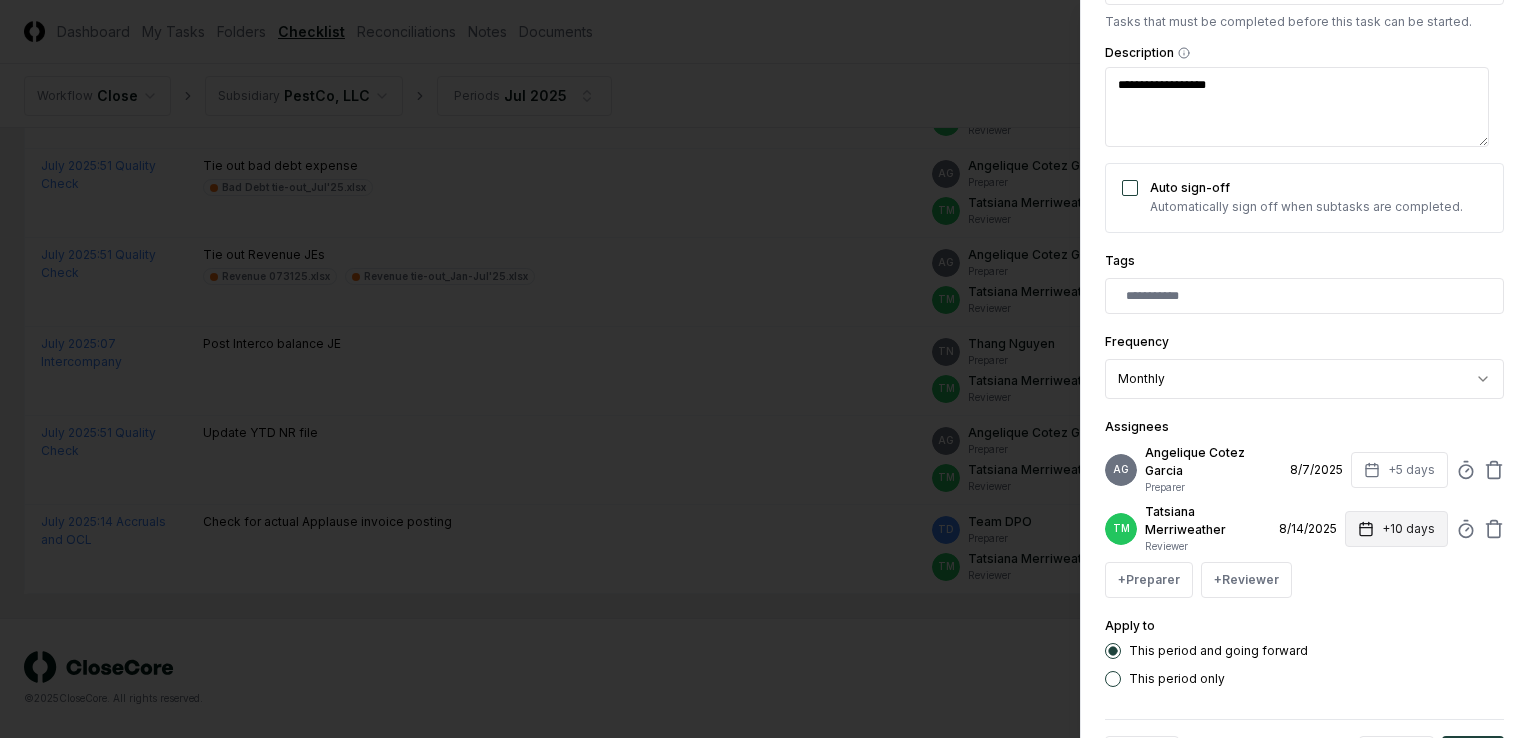 click on "+10 days" at bounding box center (1396, 529) 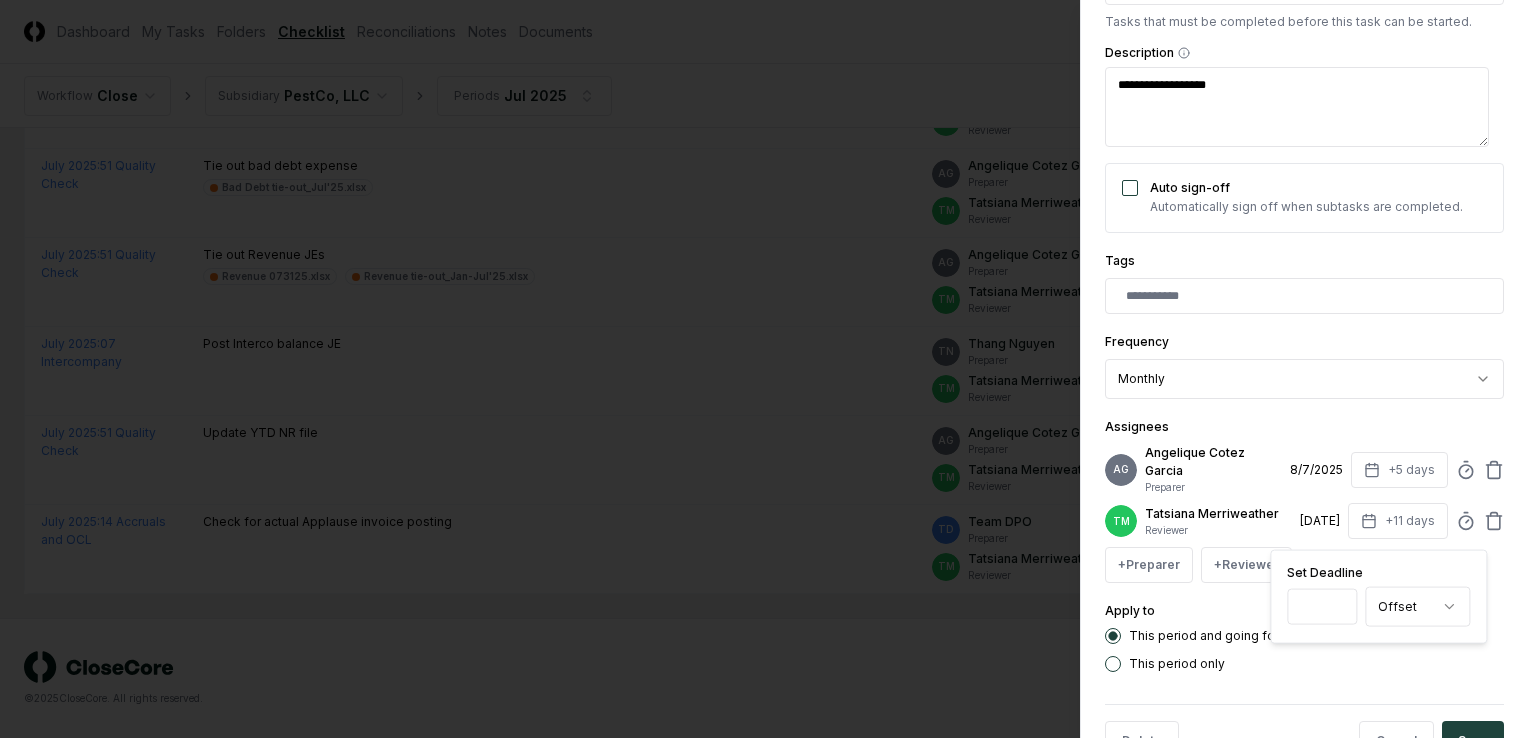 click on "**" at bounding box center (1322, 607) 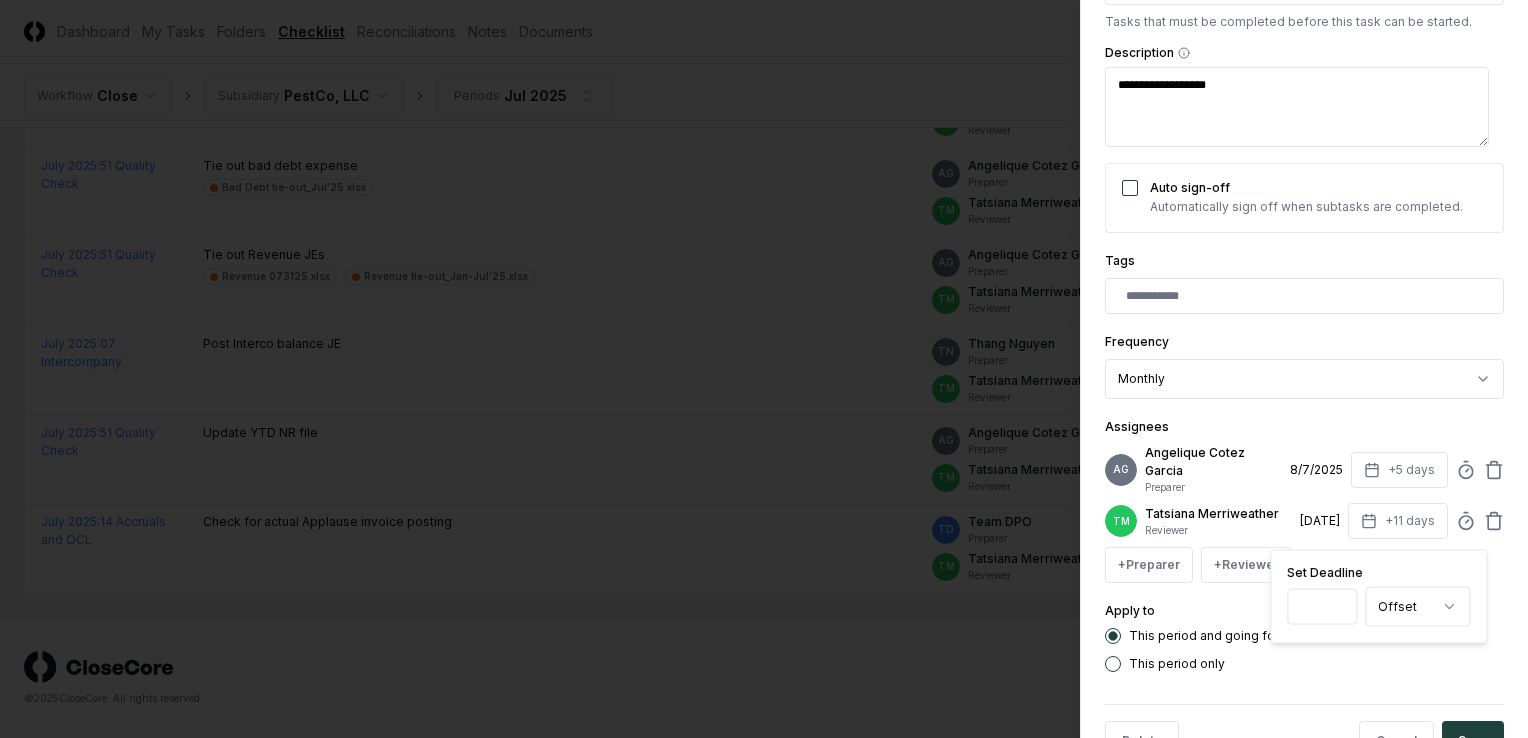 click on "**" at bounding box center [1322, 607] 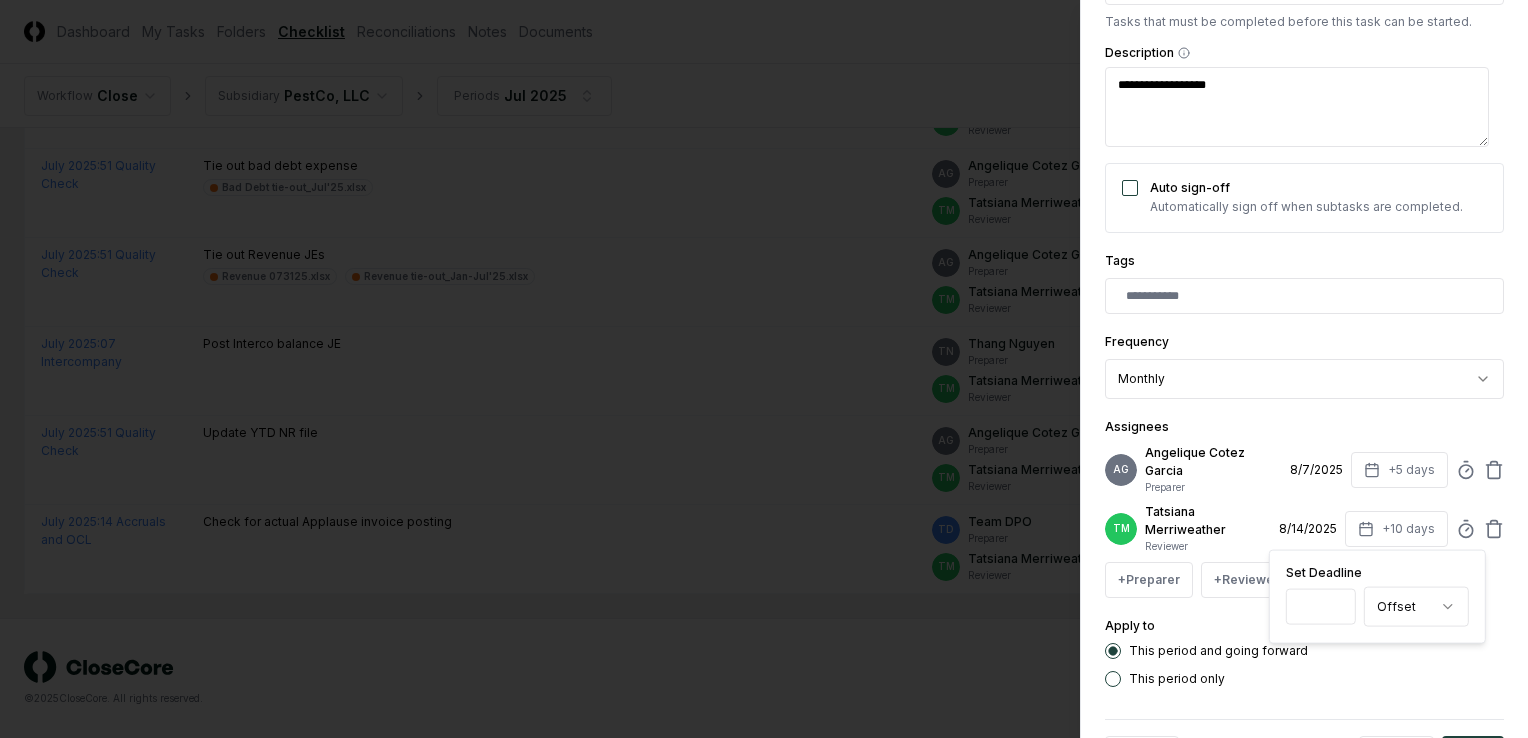 click on "**" at bounding box center [1321, 607] 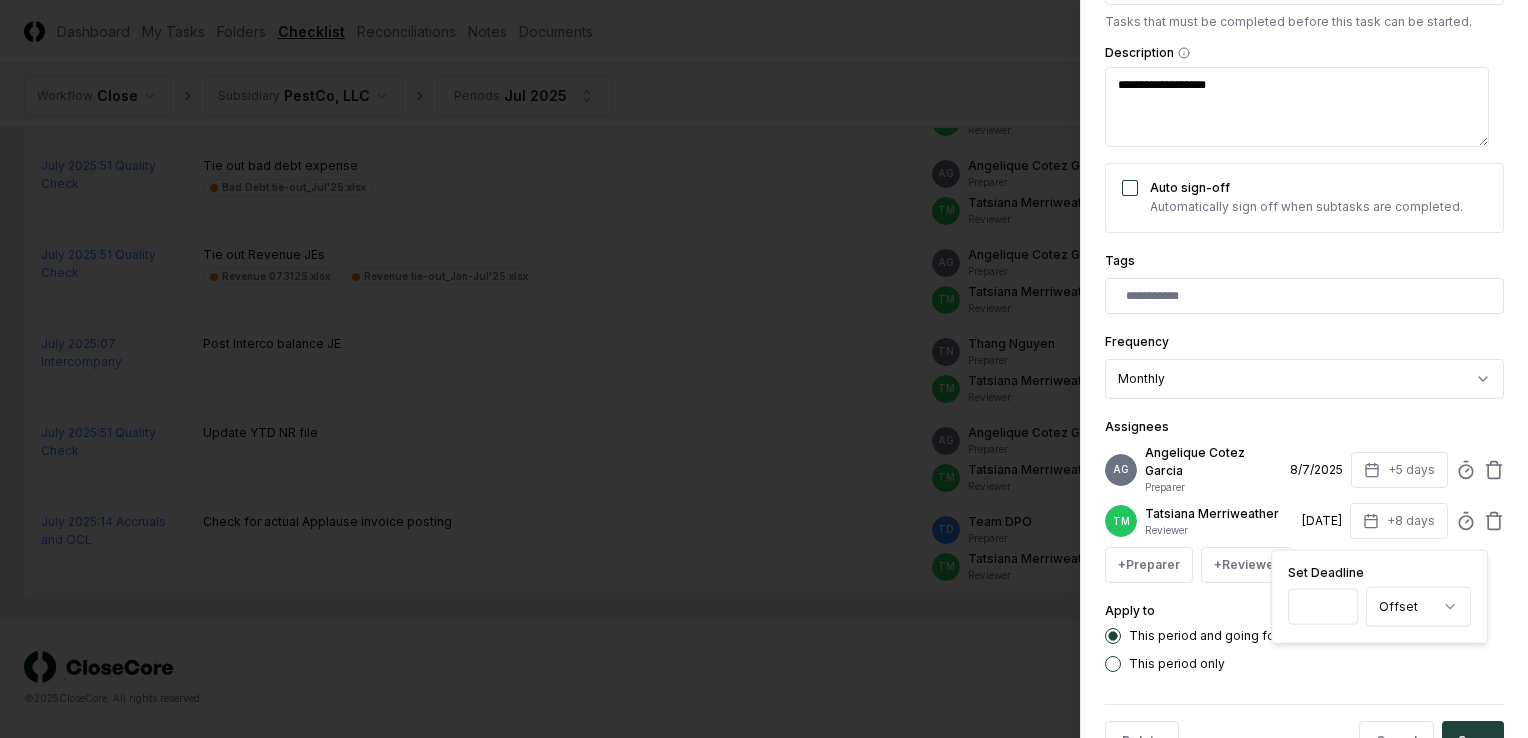 click on "*" at bounding box center [1323, 607] 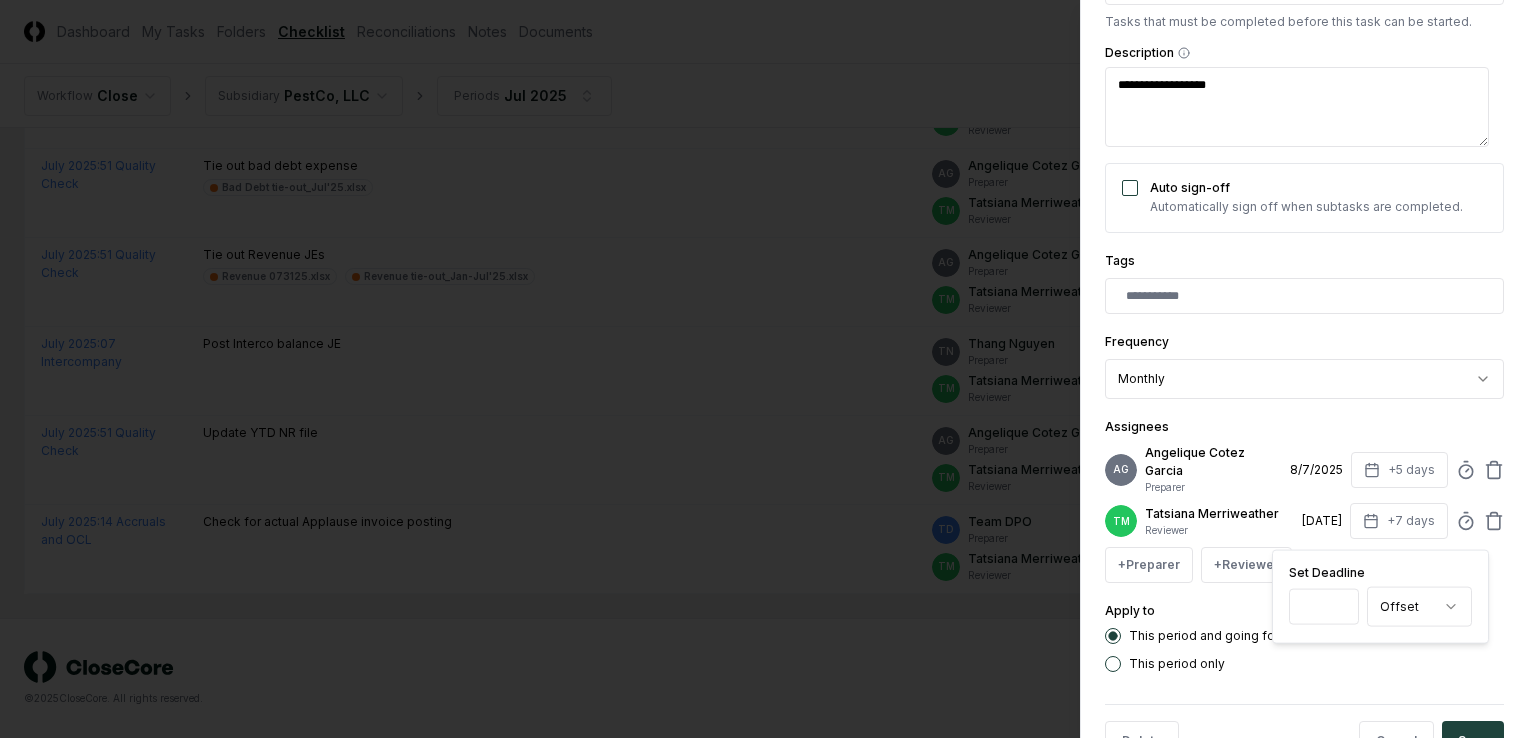 type on "*" 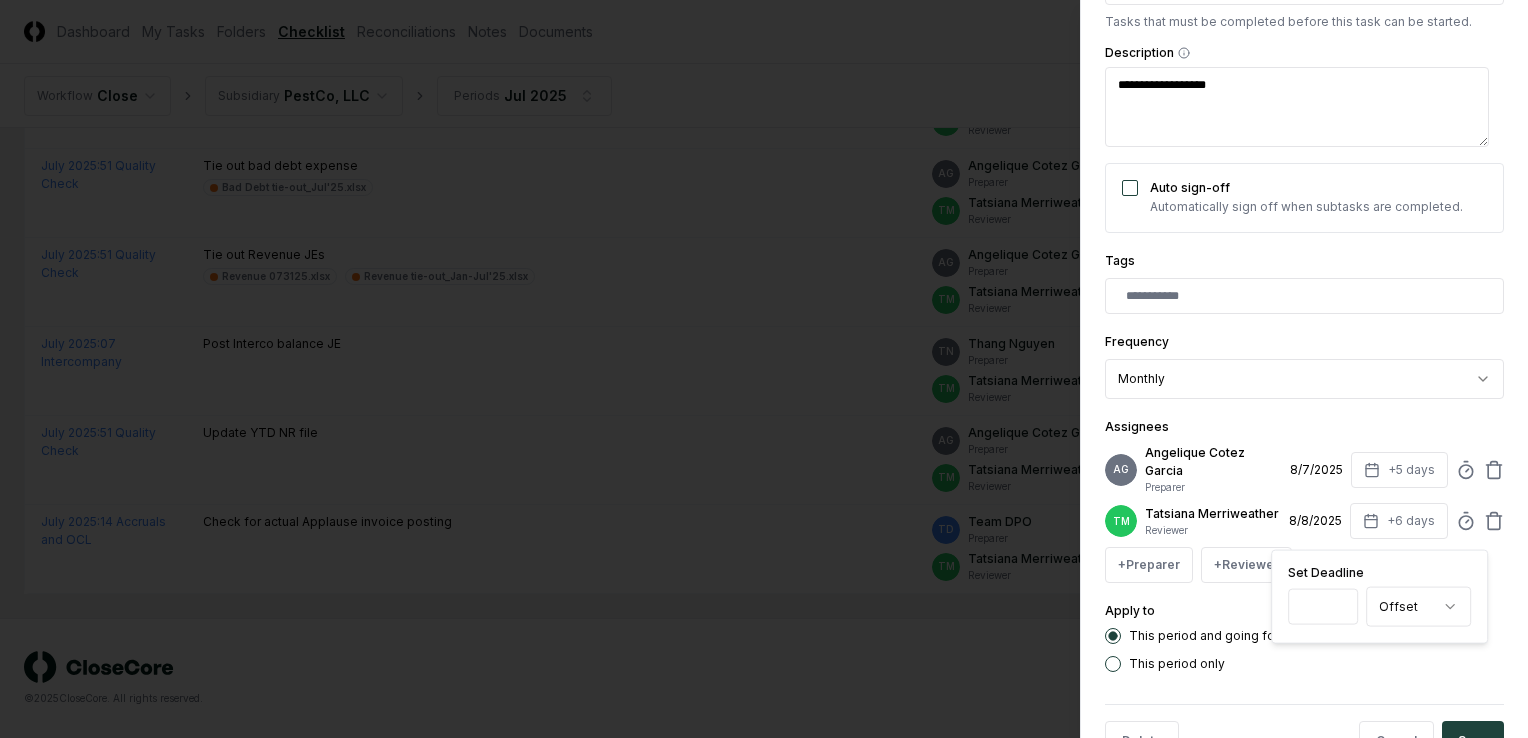 click on "This period and going forward This period only" at bounding box center [1304, 650] 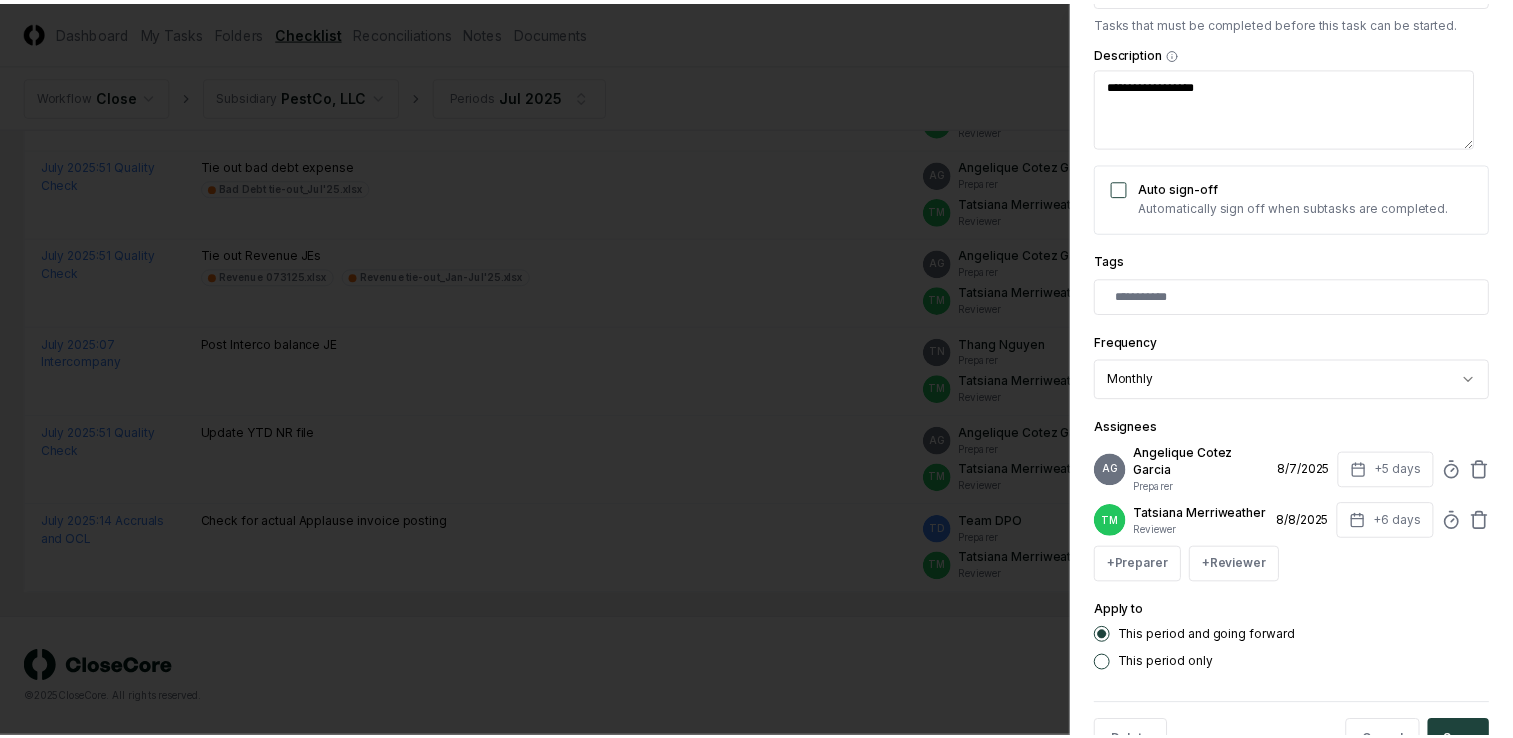 scroll, scrollTop: 376, scrollLeft: 0, axis: vertical 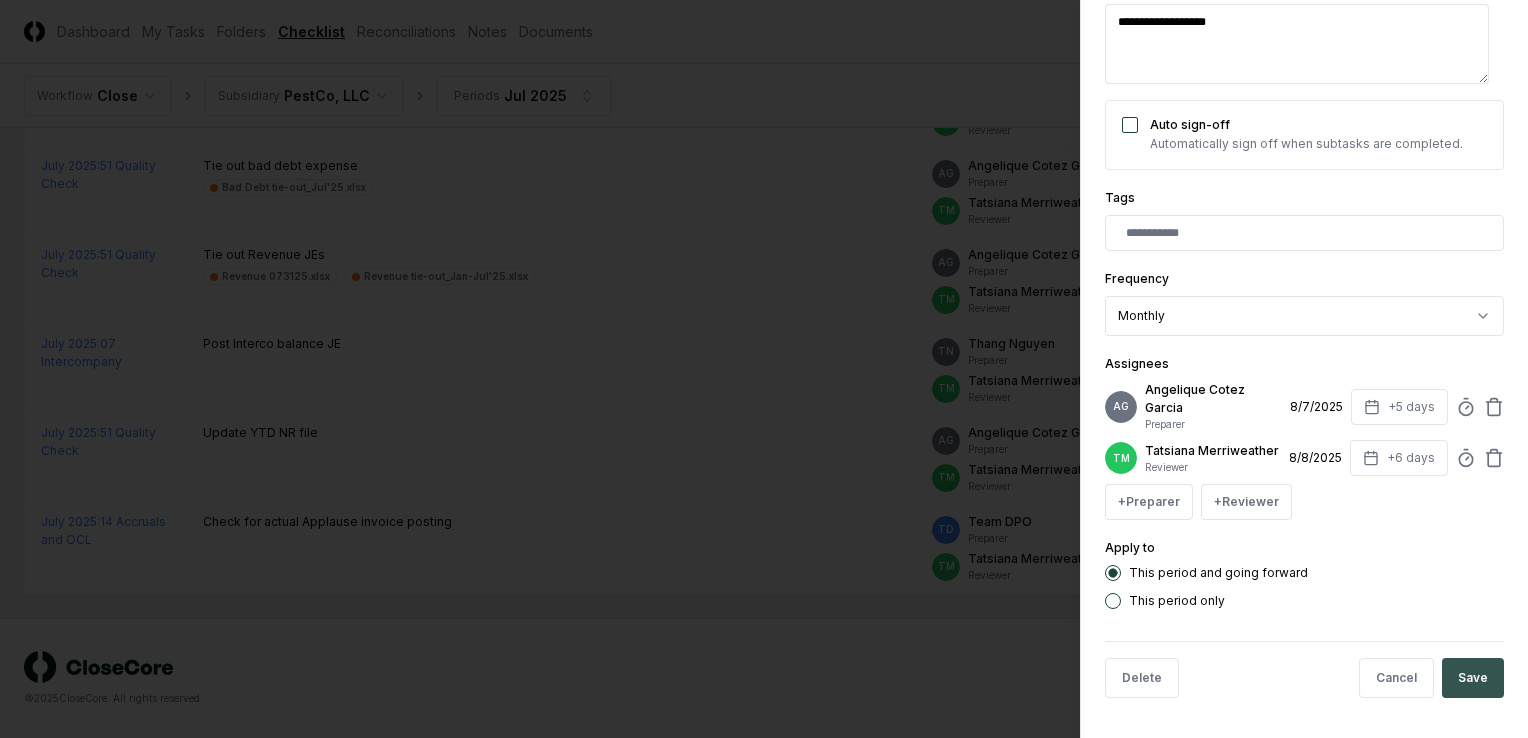 click on "Save" at bounding box center (1473, 678) 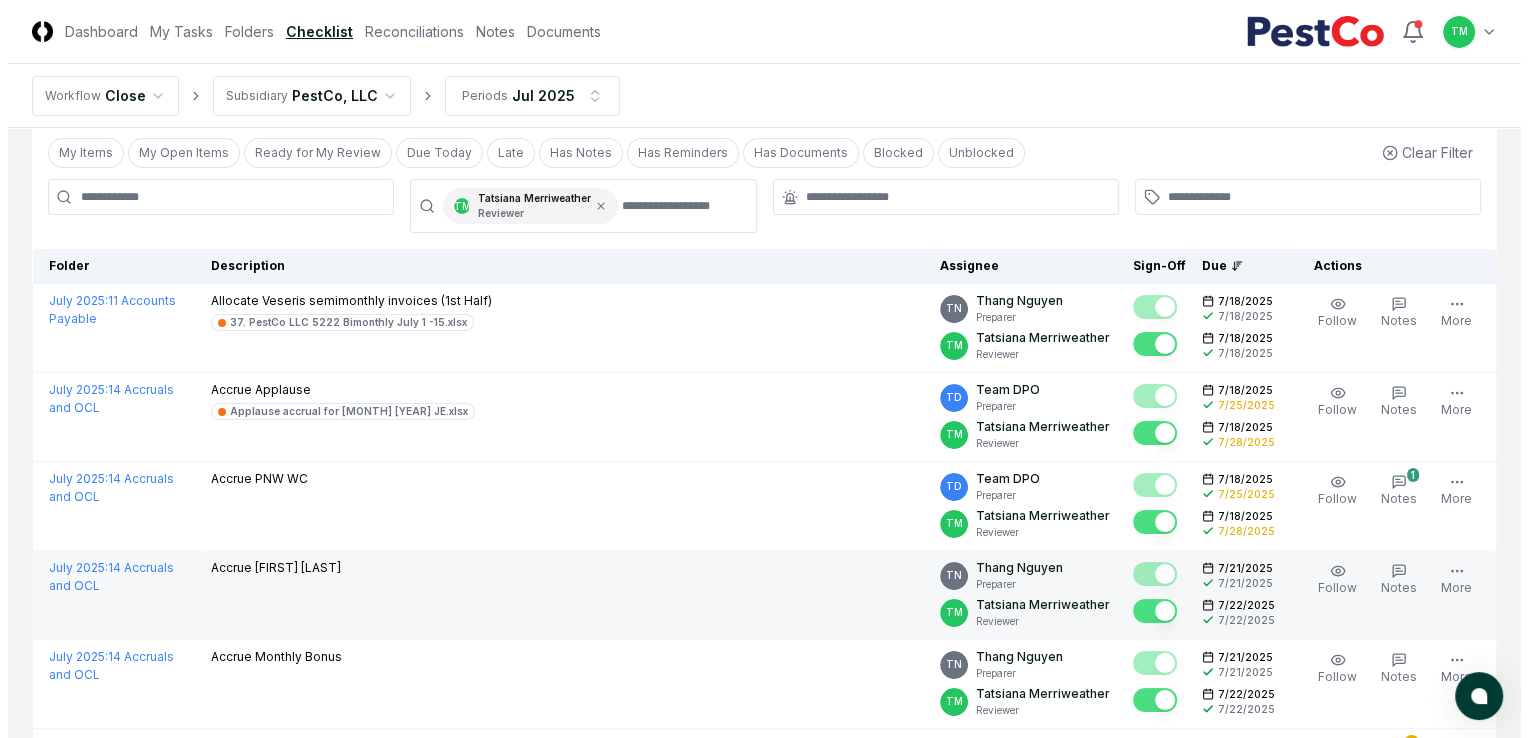 scroll, scrollTop: 0, scrollLeft: 0, axis: both 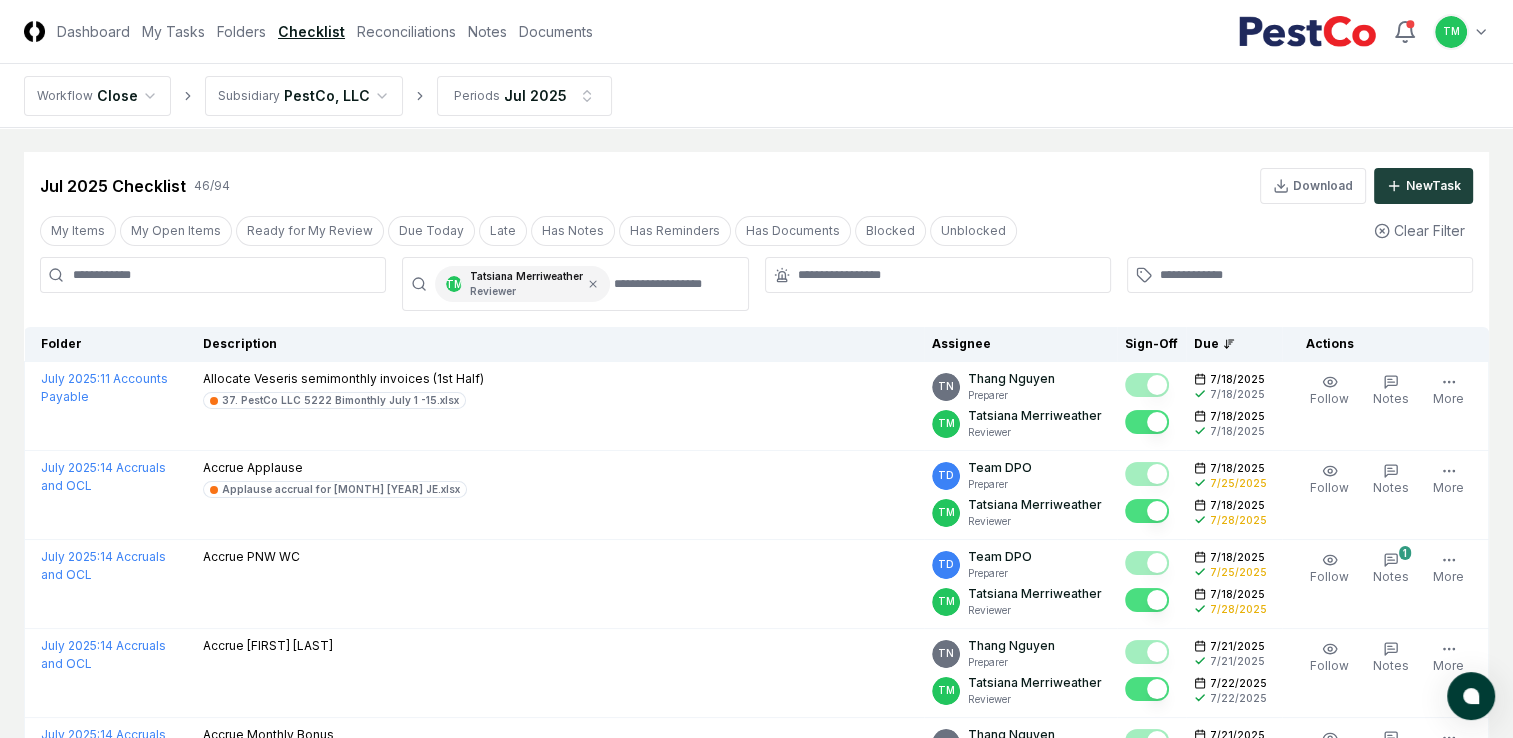 click 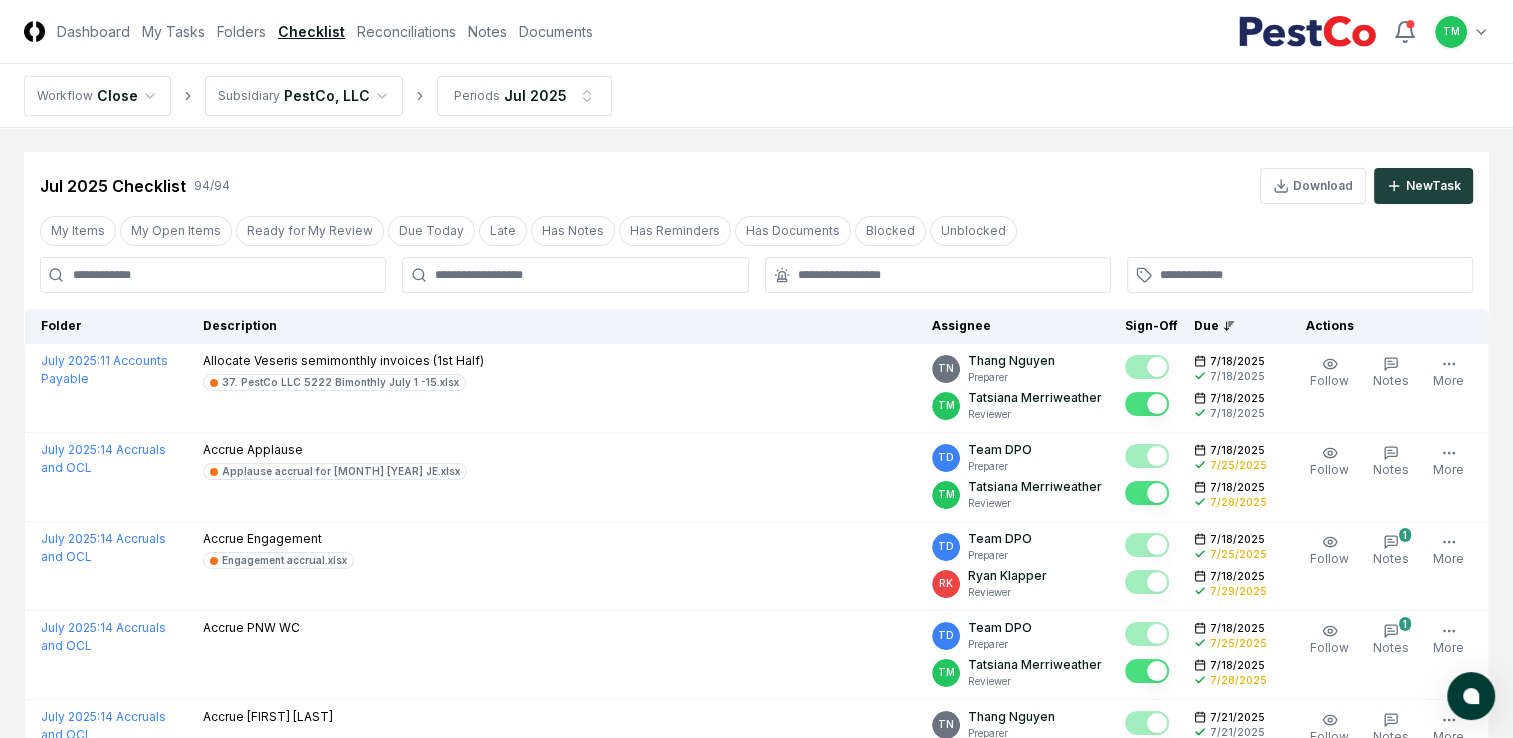 click on "My Open Items" at bounding box center (176, 231) 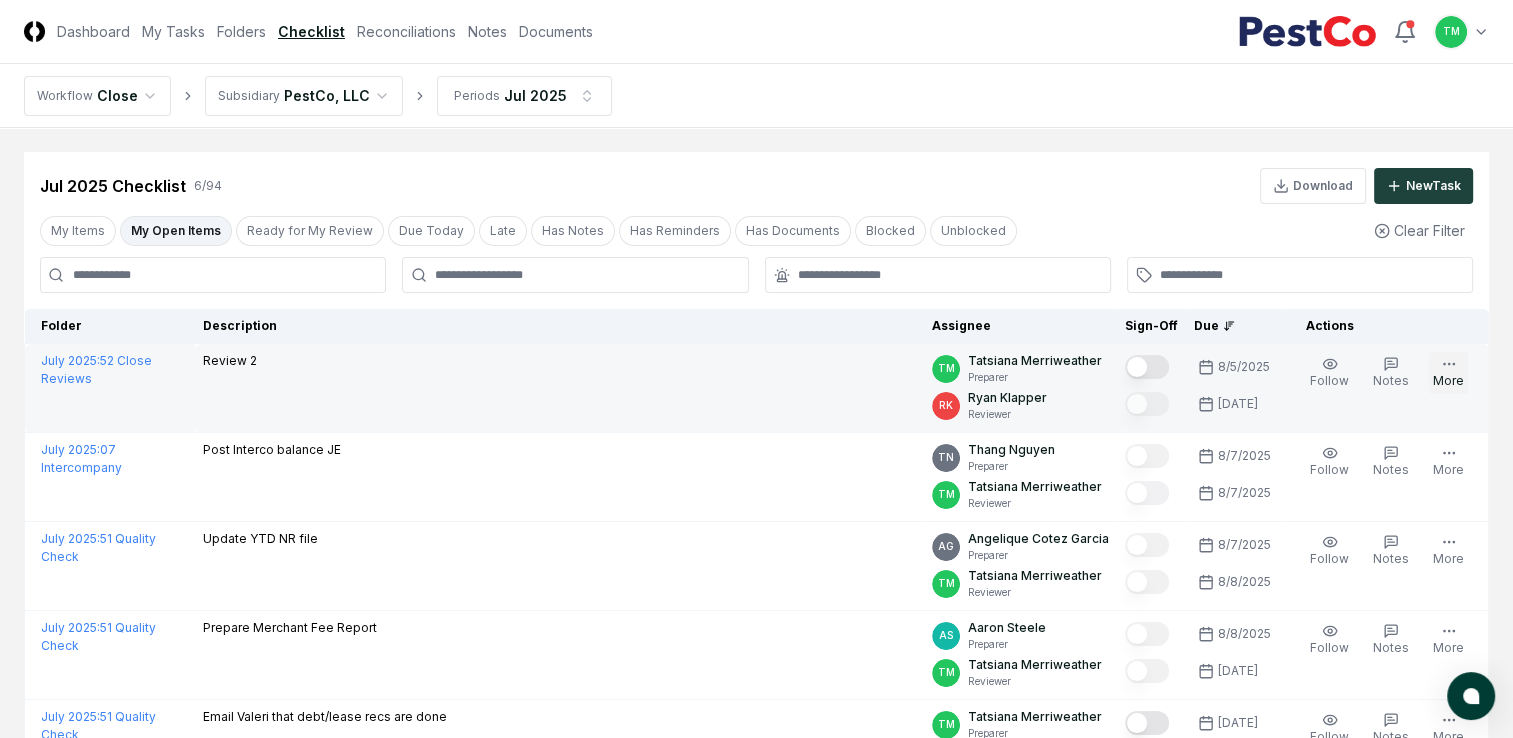 click on "More" at bounding box center (1448, 373) 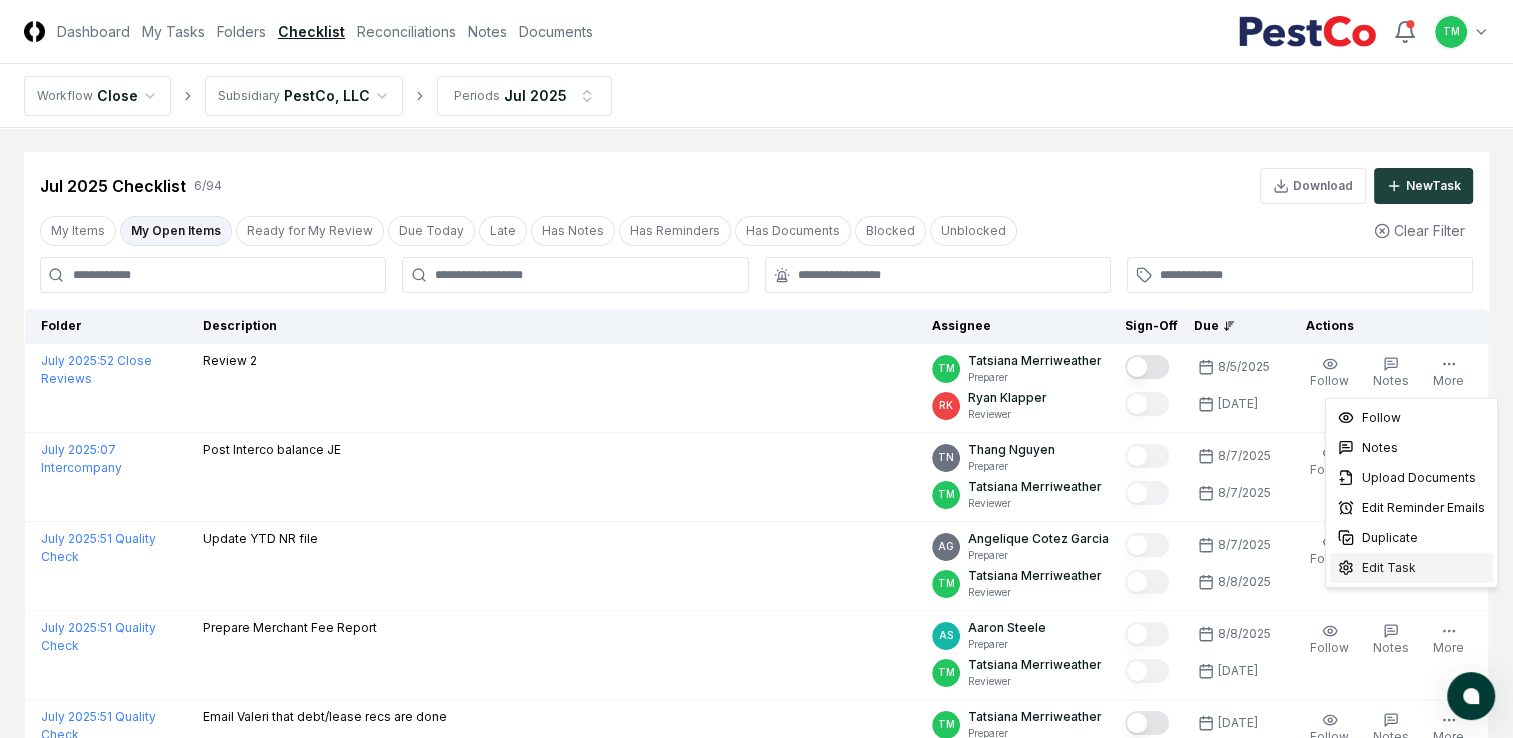 click on "Edit Task" at bounding box center [1389, 568] 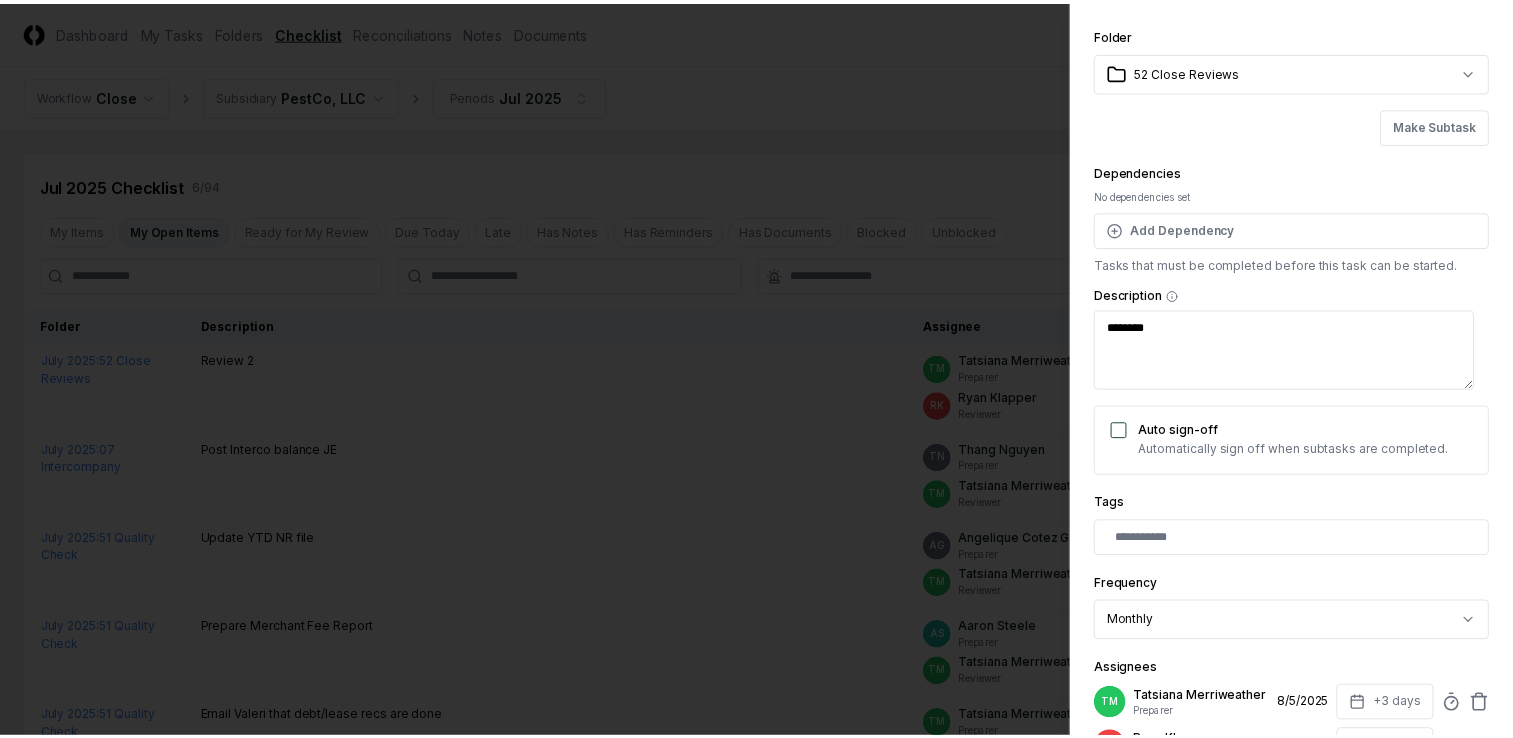 scroll, scrollTop: 0, scrollLeft: 0, axis: both 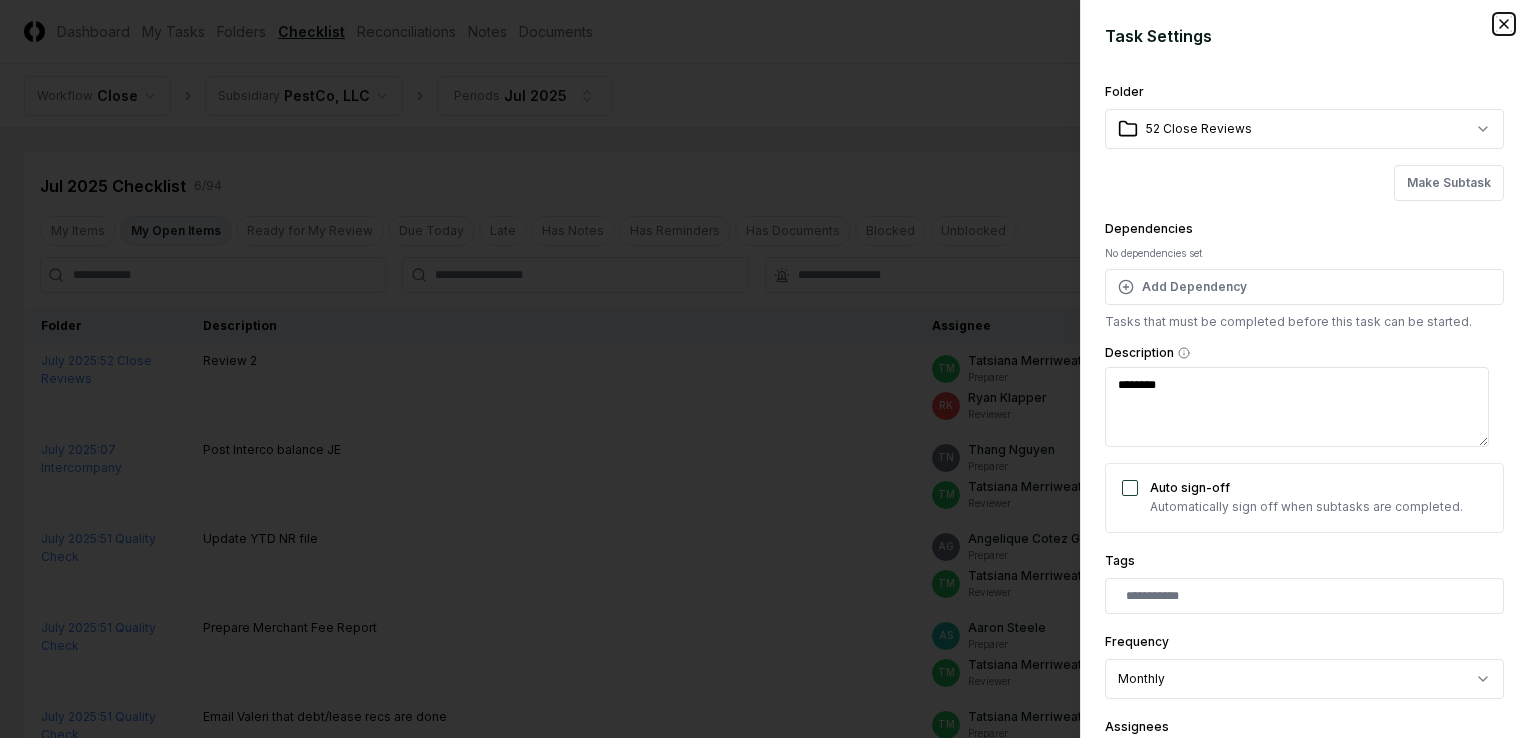 click 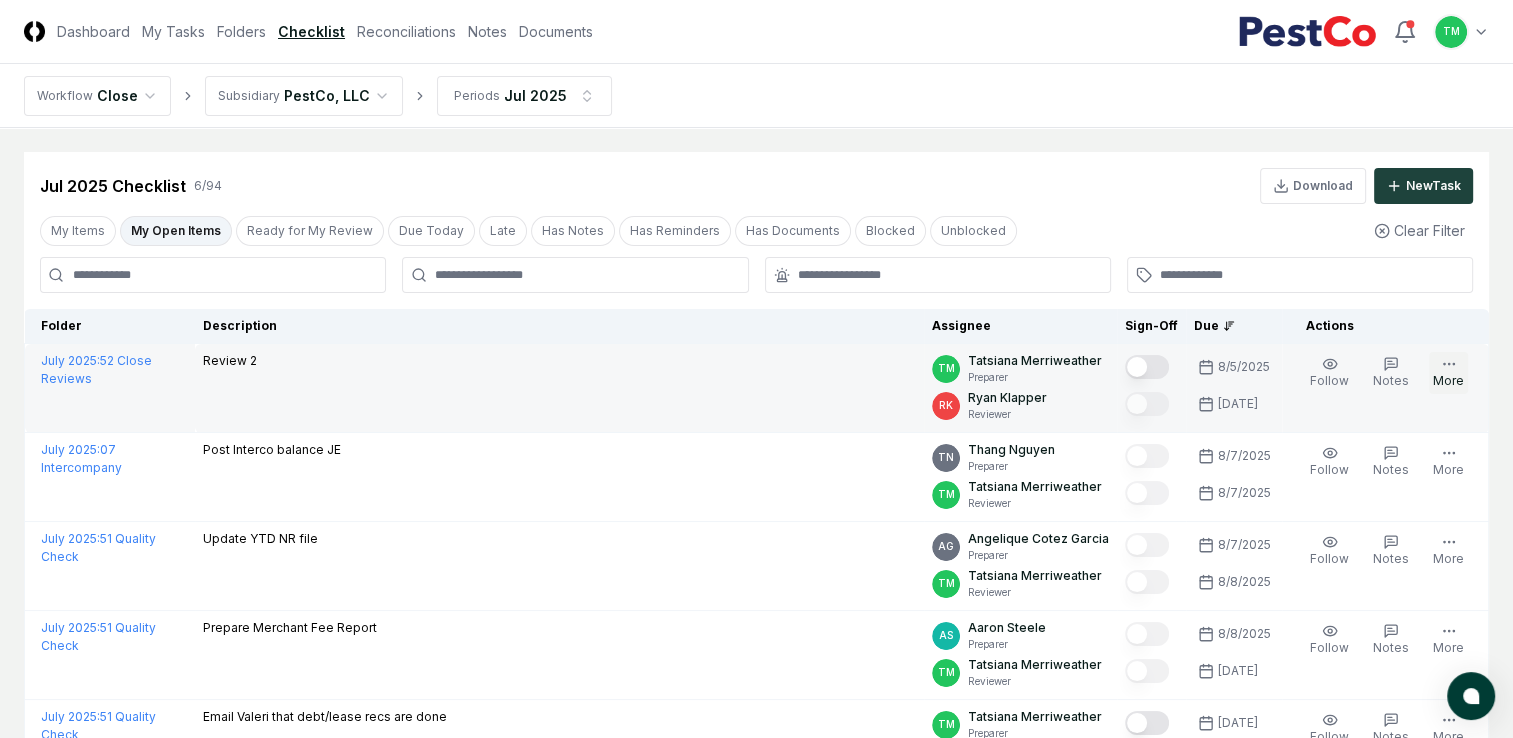 click 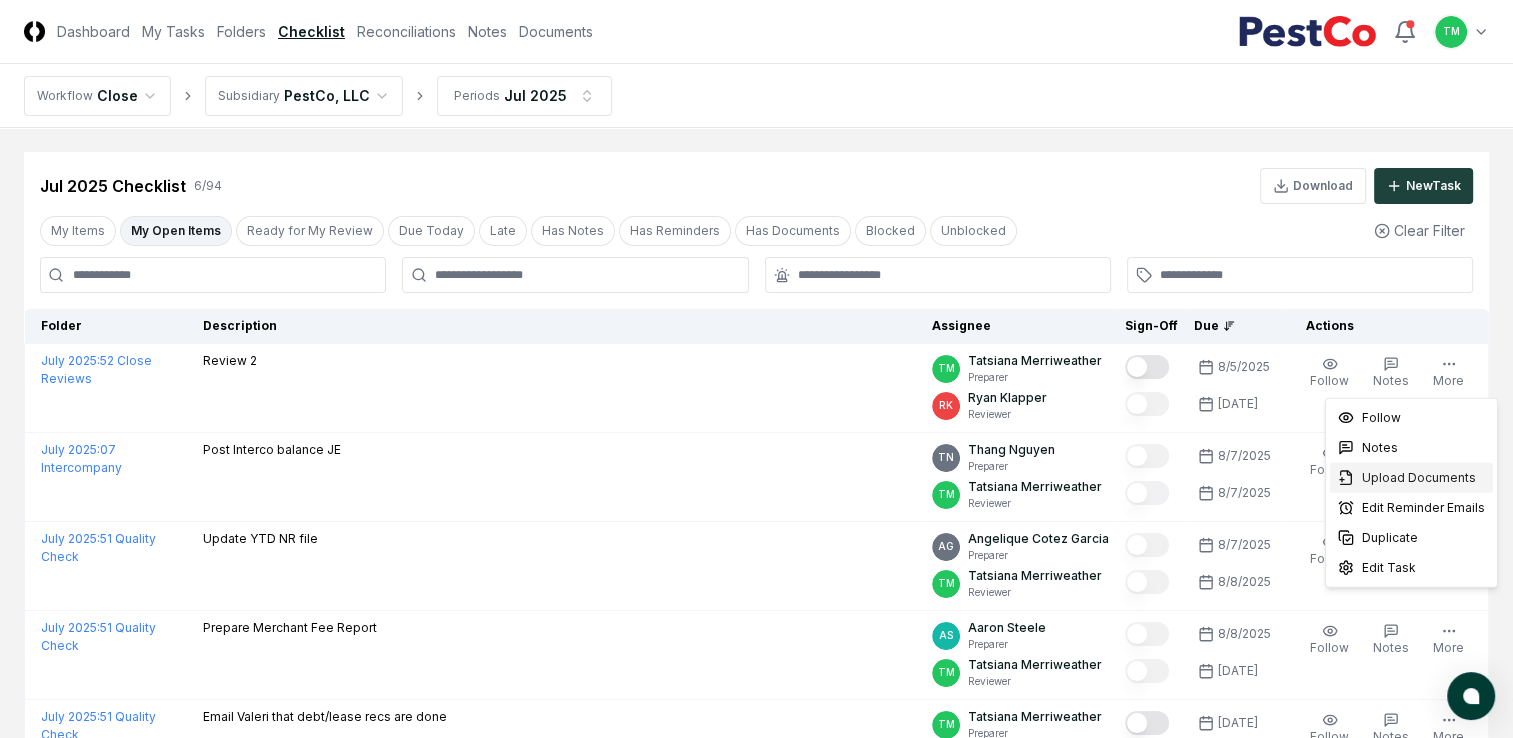 click on "Upload Documents" at bounding box center [1419, 478] 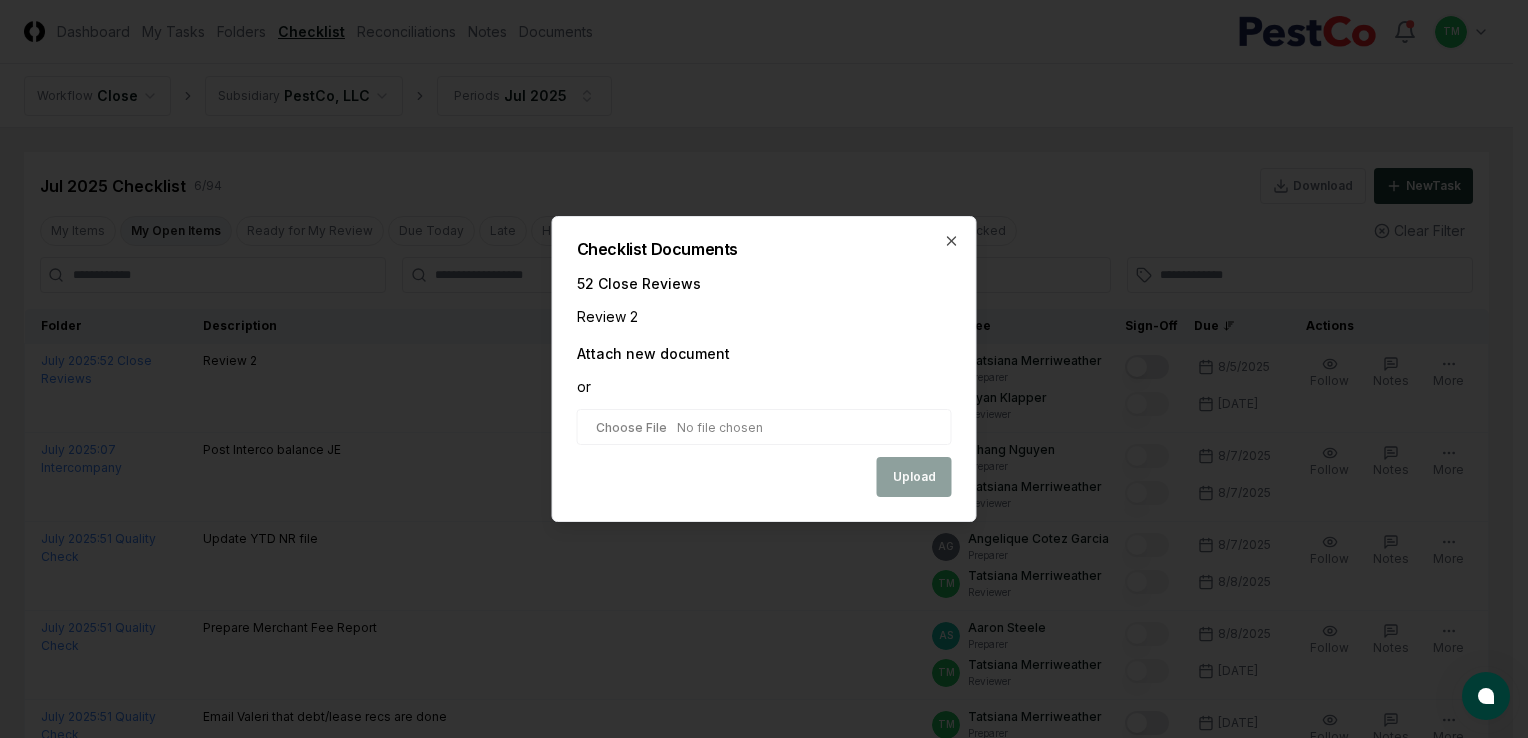 click at bounding box center (764, 427) 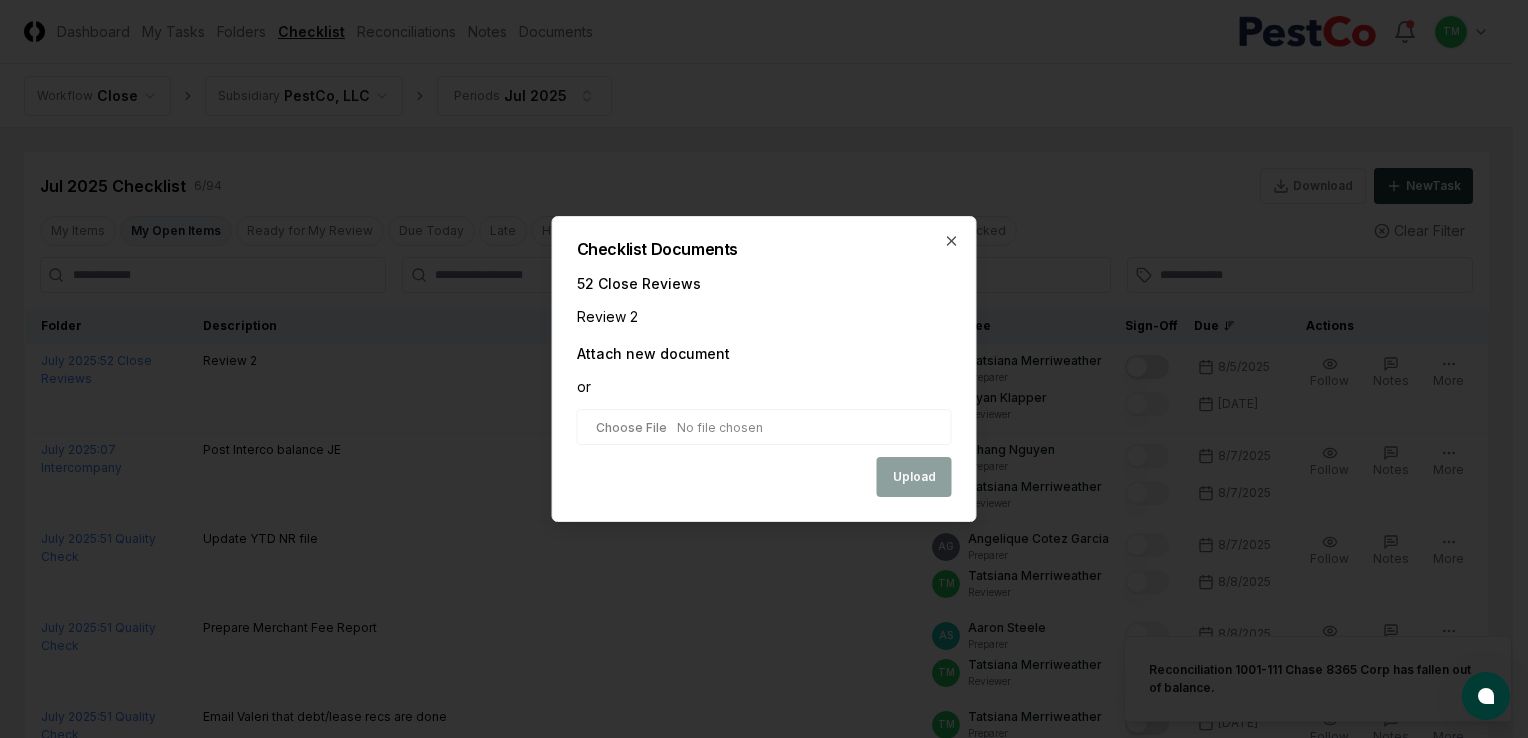 type on "**********" 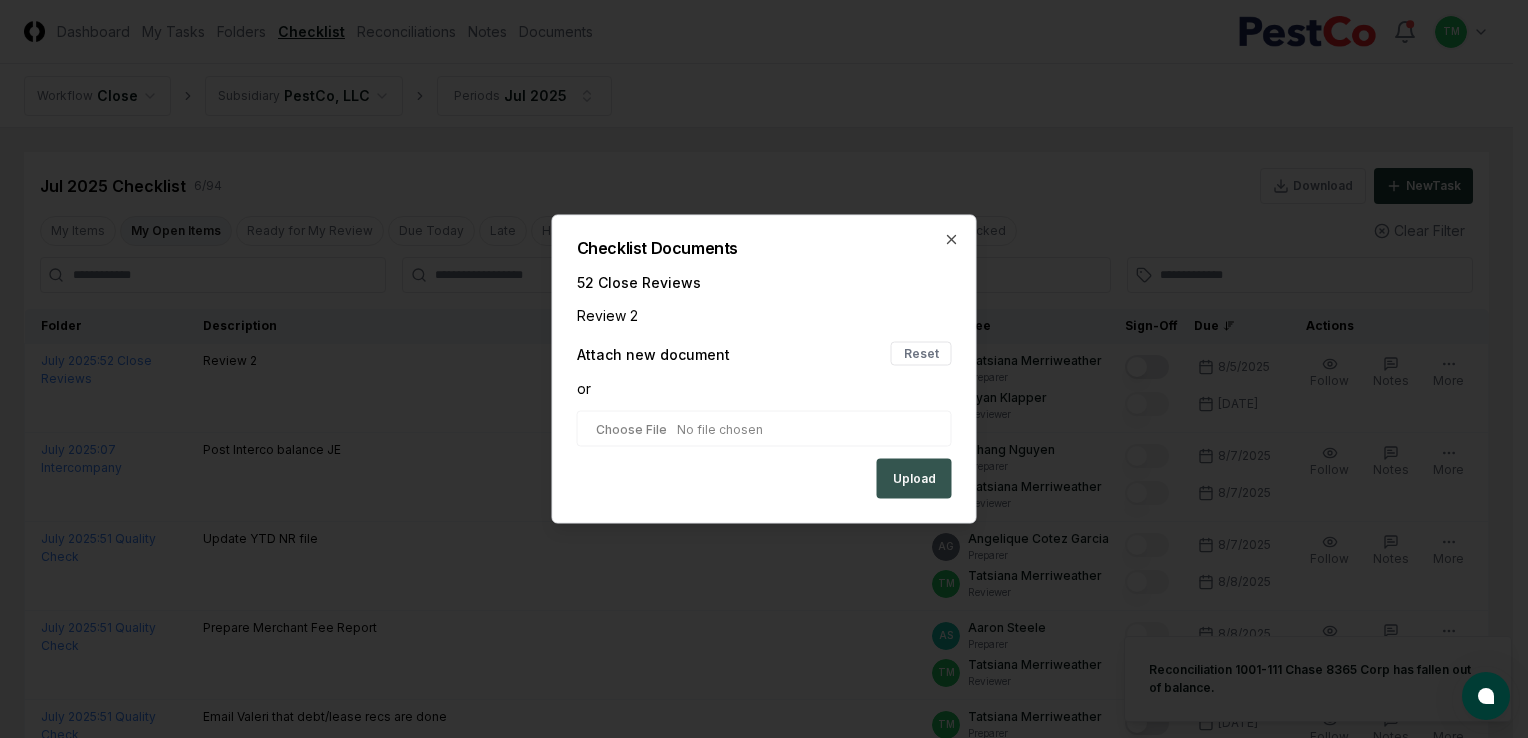 click on "Upload" at bounding box center [914, 479] 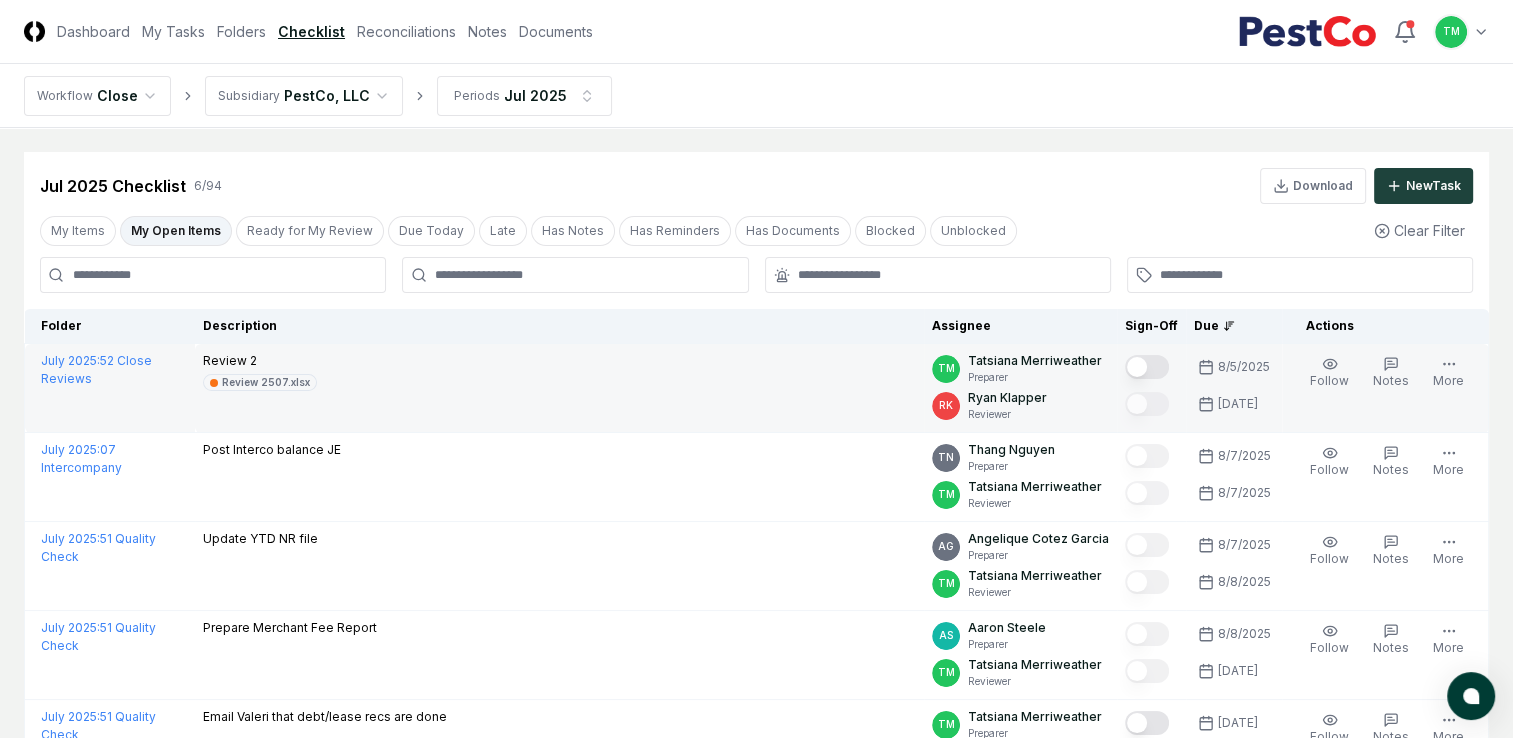 click at bounding box center [1147, 367] 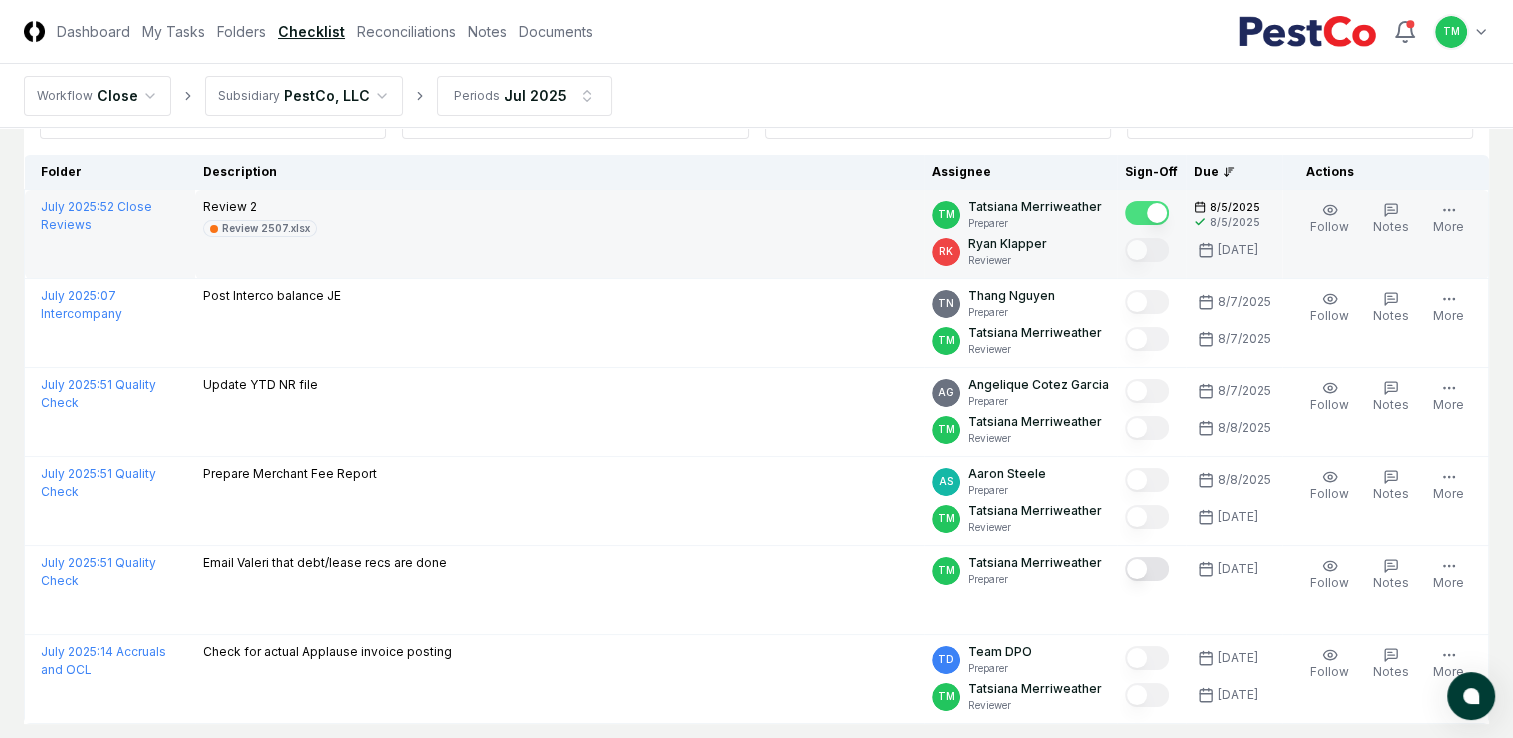scroll, scrollTop: 282, scrollLeft: 0, axis: vertical 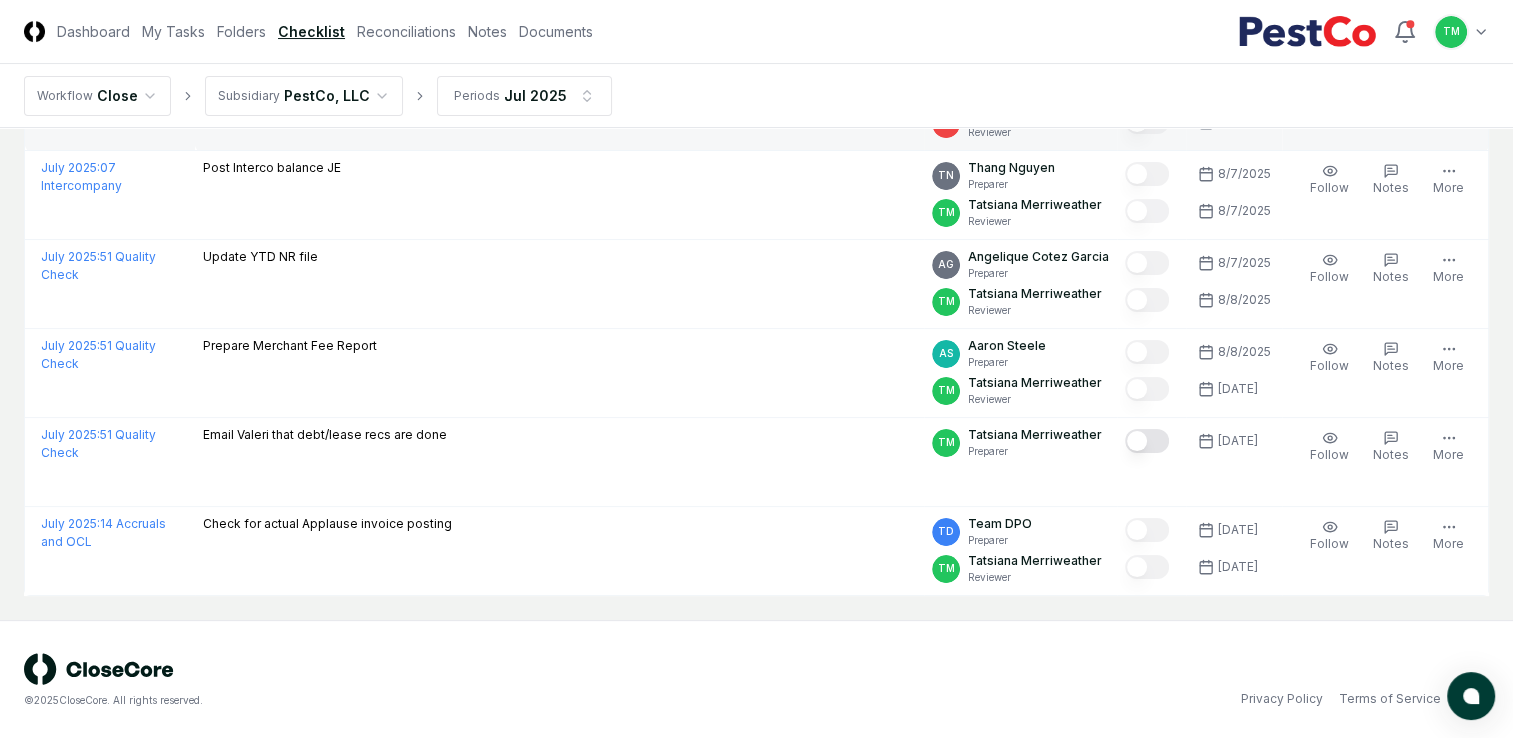 click on "©  [YEAR]  CloseCore. All rights reserved." at bounding box center [390, 680] 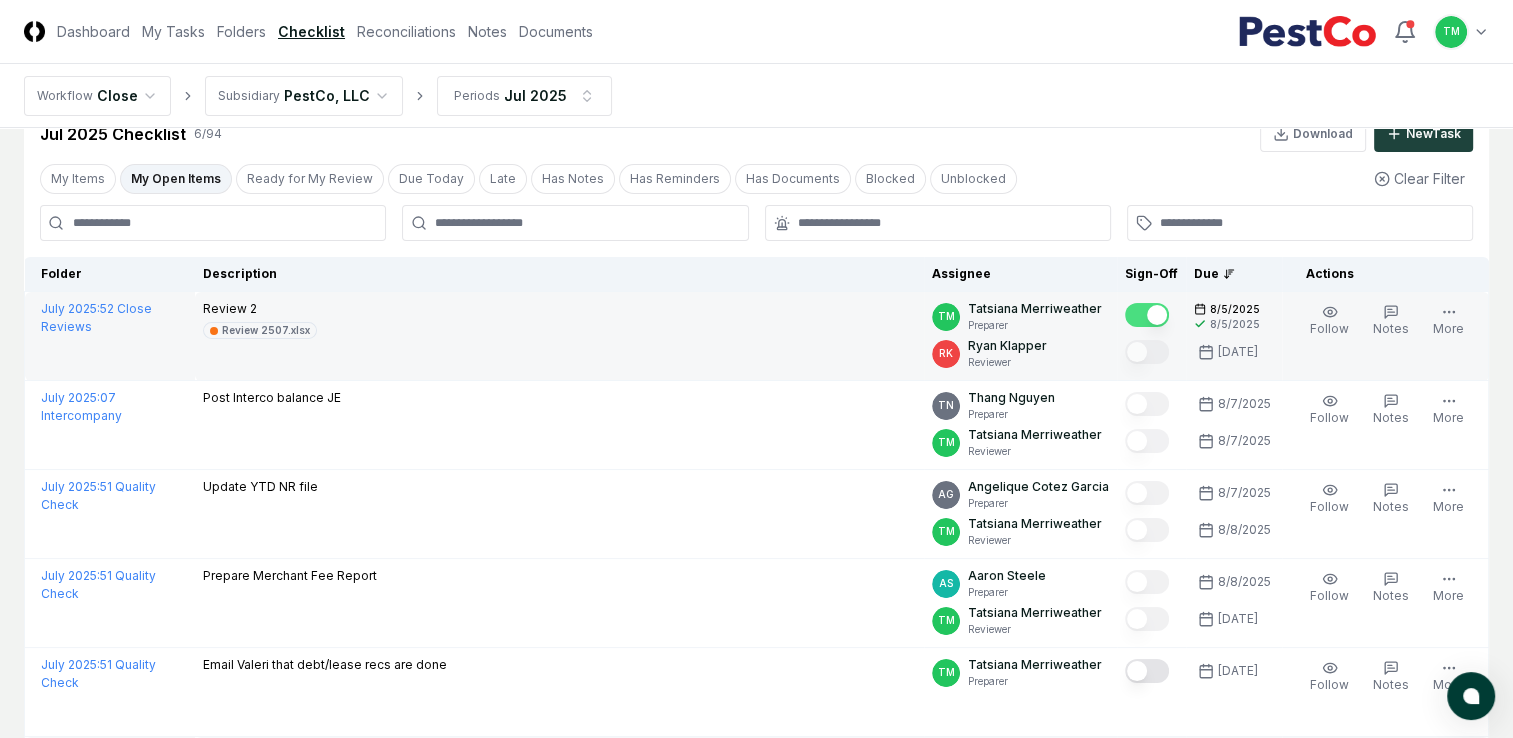 scroll, scrollTop: 0, scrollLeft: 0, axis: both 